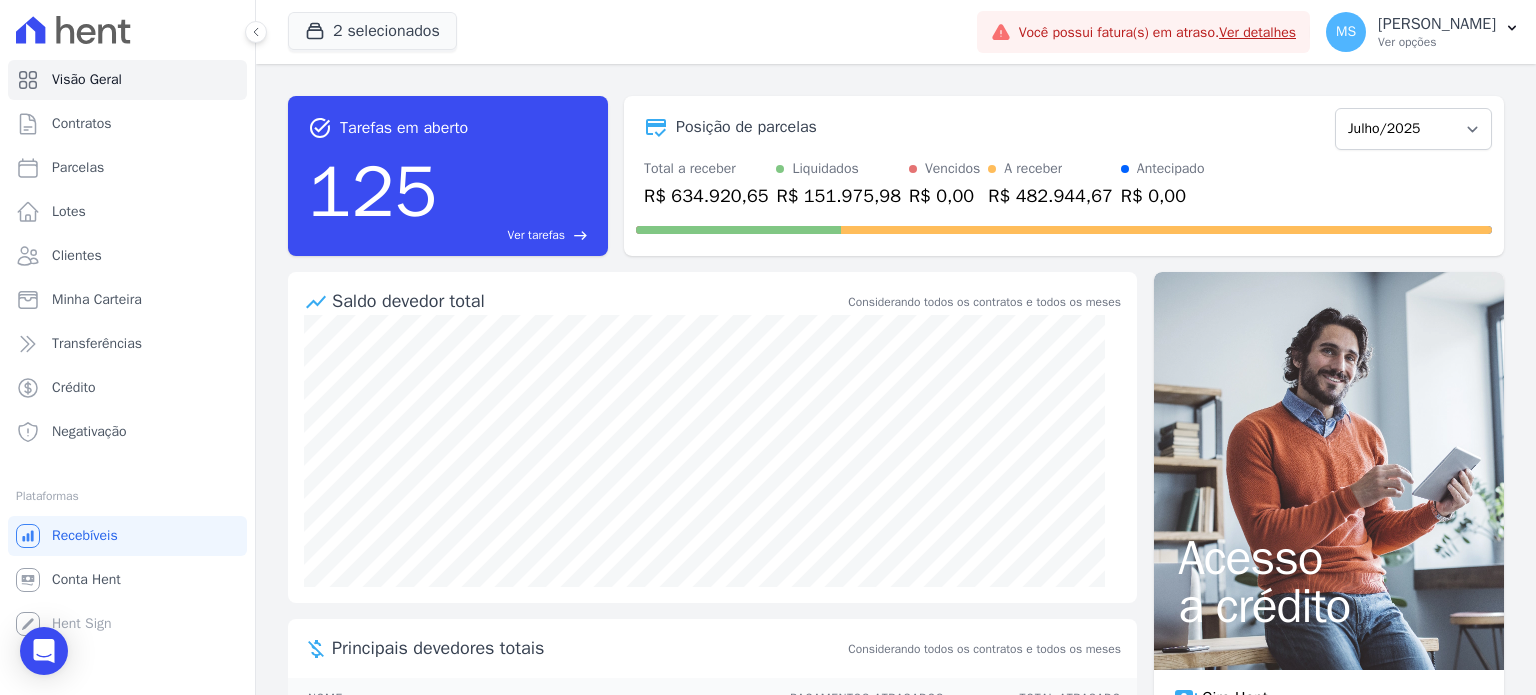 scroll, scrollTop: 0, scrollLeft: 0, axis: both 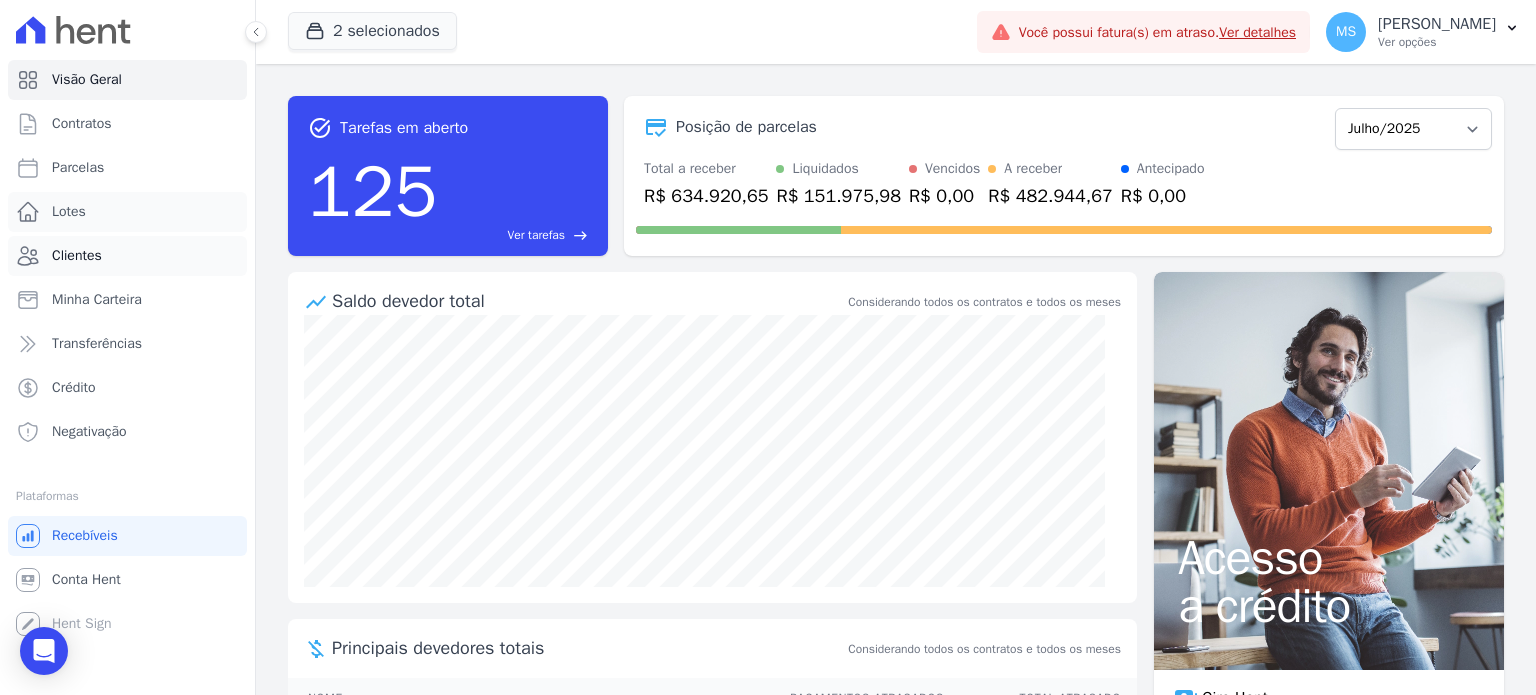 drag, startPoint x: 78, startPoint y: 228, endPoint x: 84, endPoint y: 247, distance: 19.924858 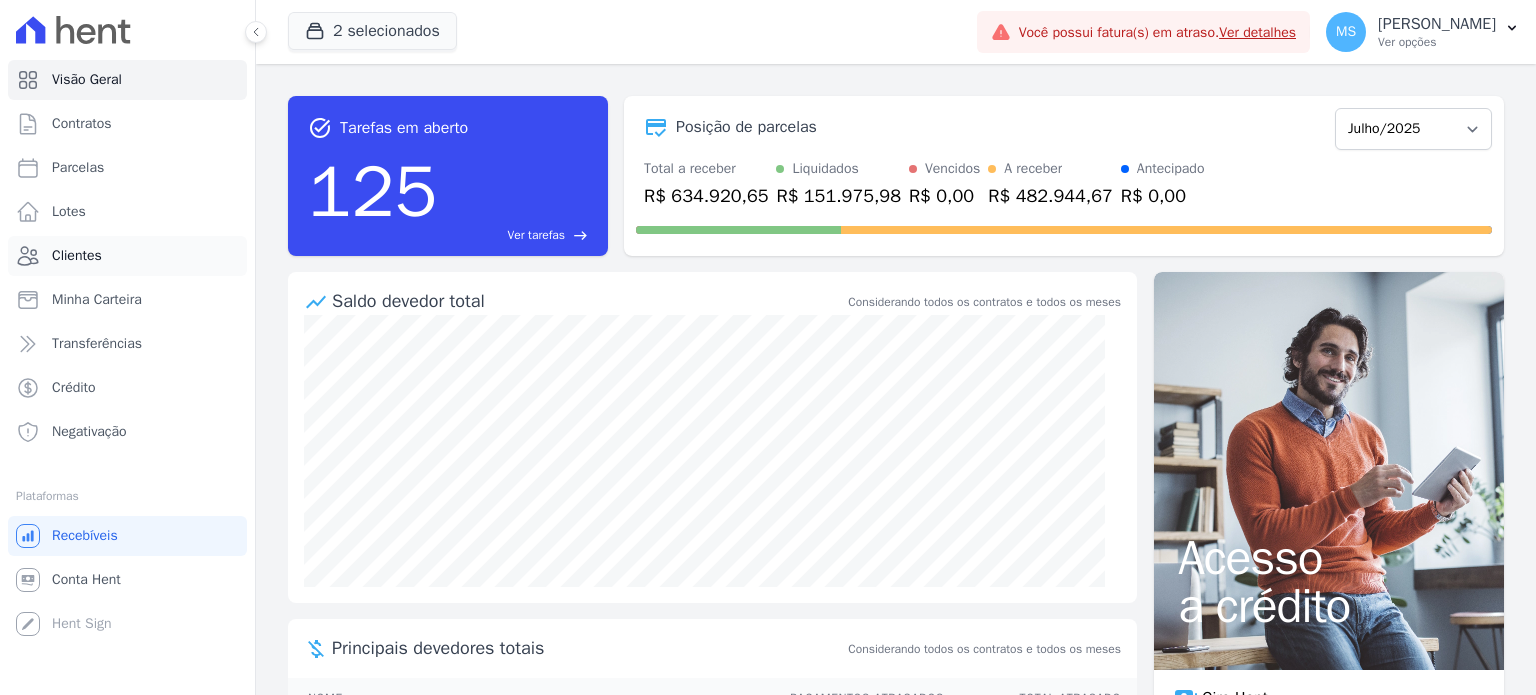 click on "Clientes" at bounding box center (77, 256) 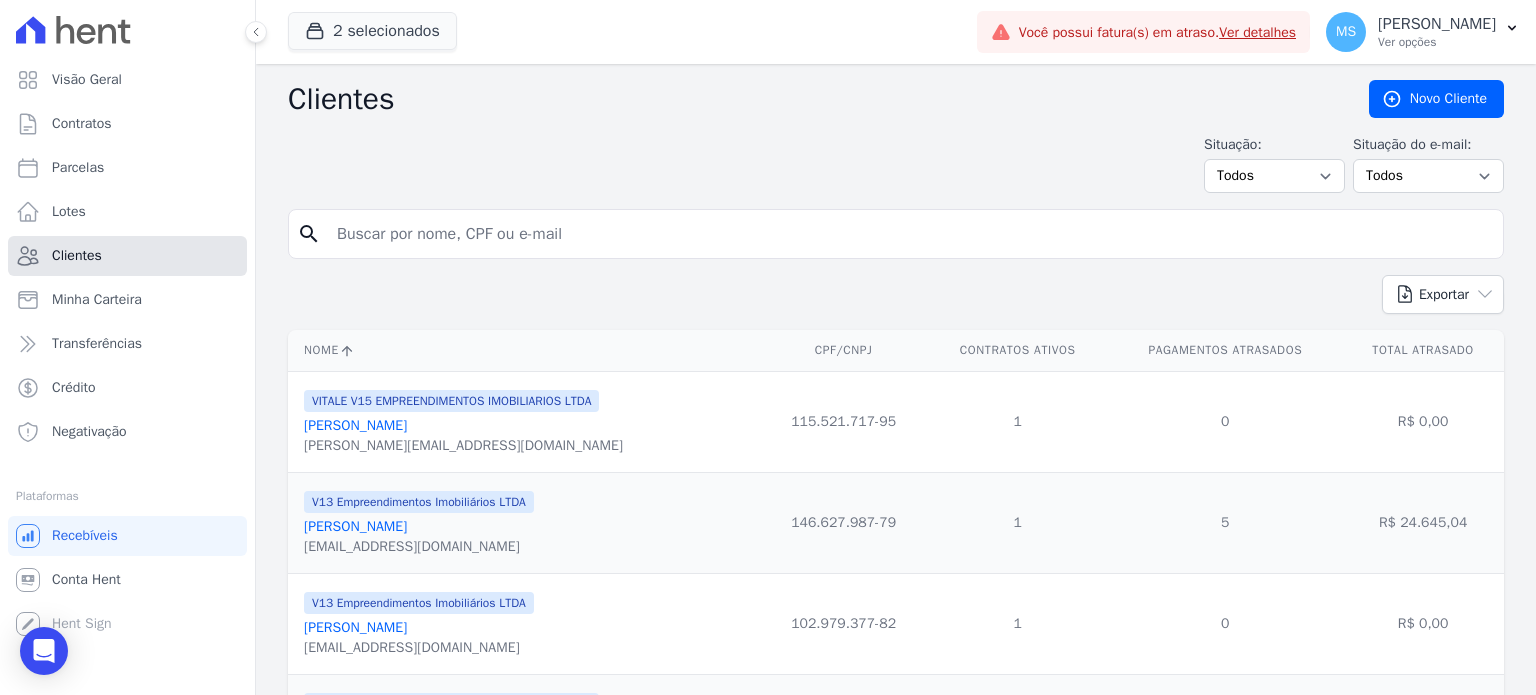 click on "Clientes" at bounding box center [77, 256] 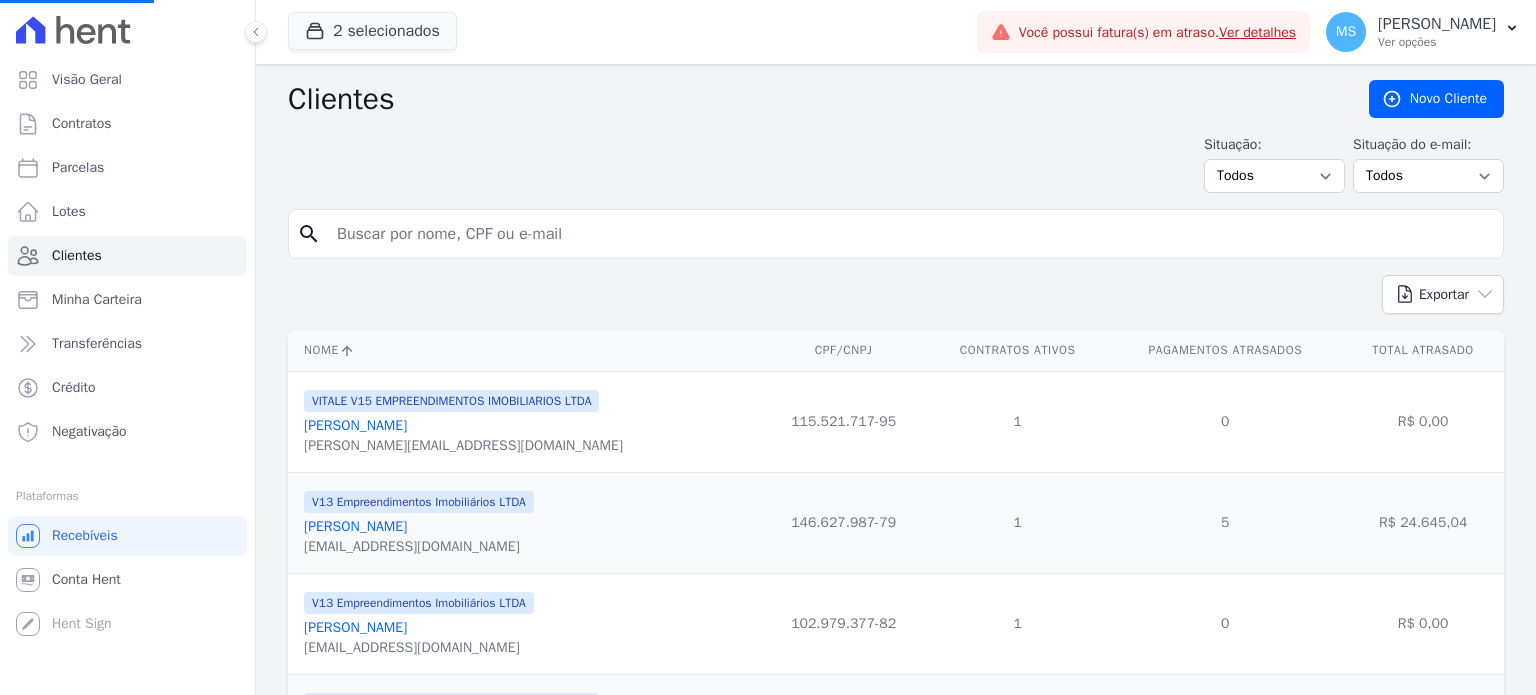 click at bounding box center [910, 234] 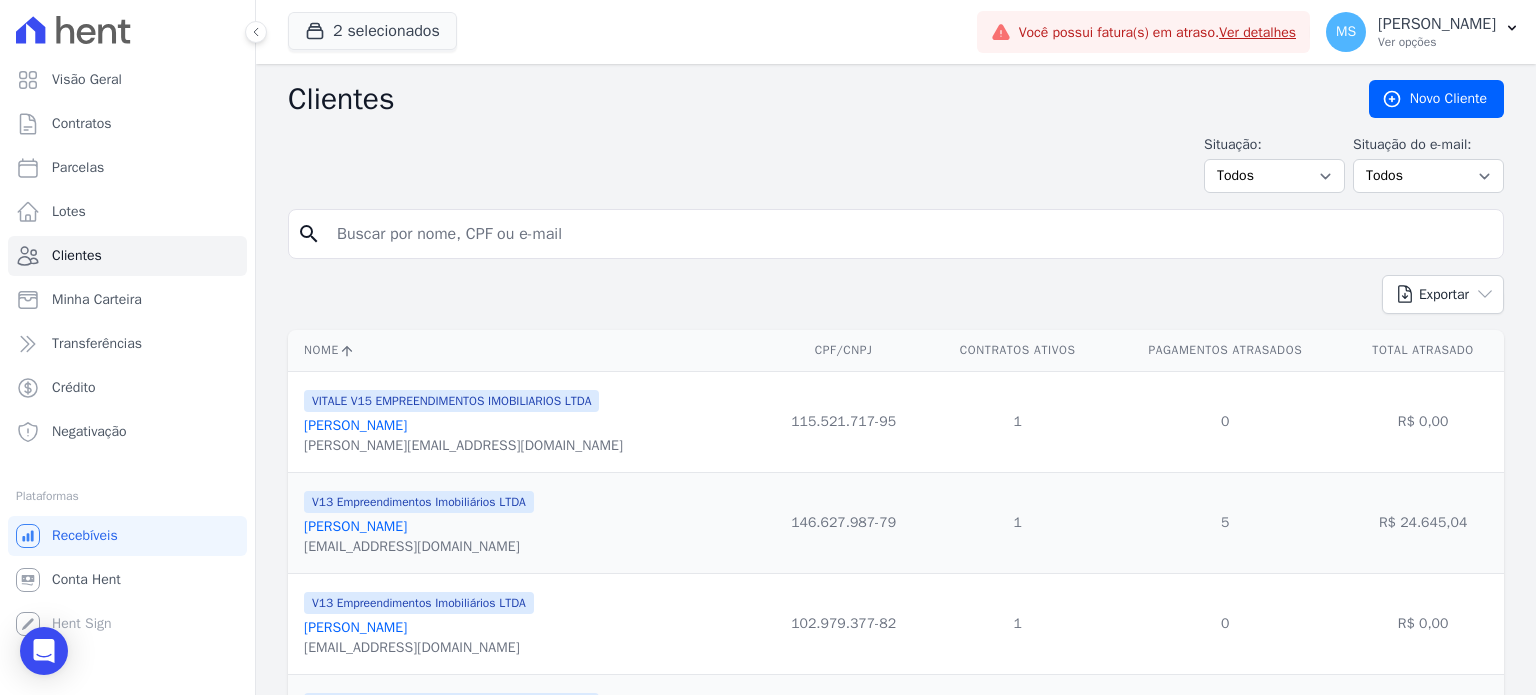 click at bounding box center (910, 234) 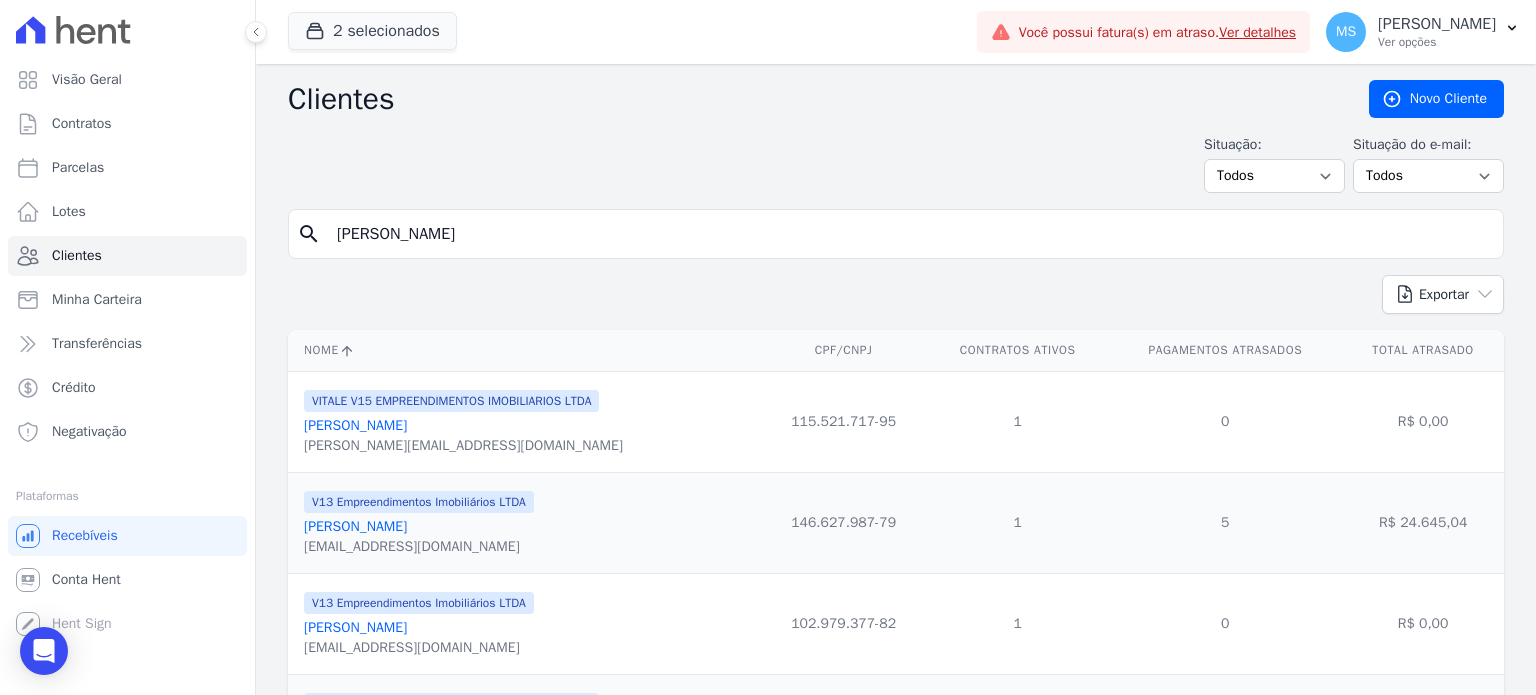 type on "[PERSON_NAME]" 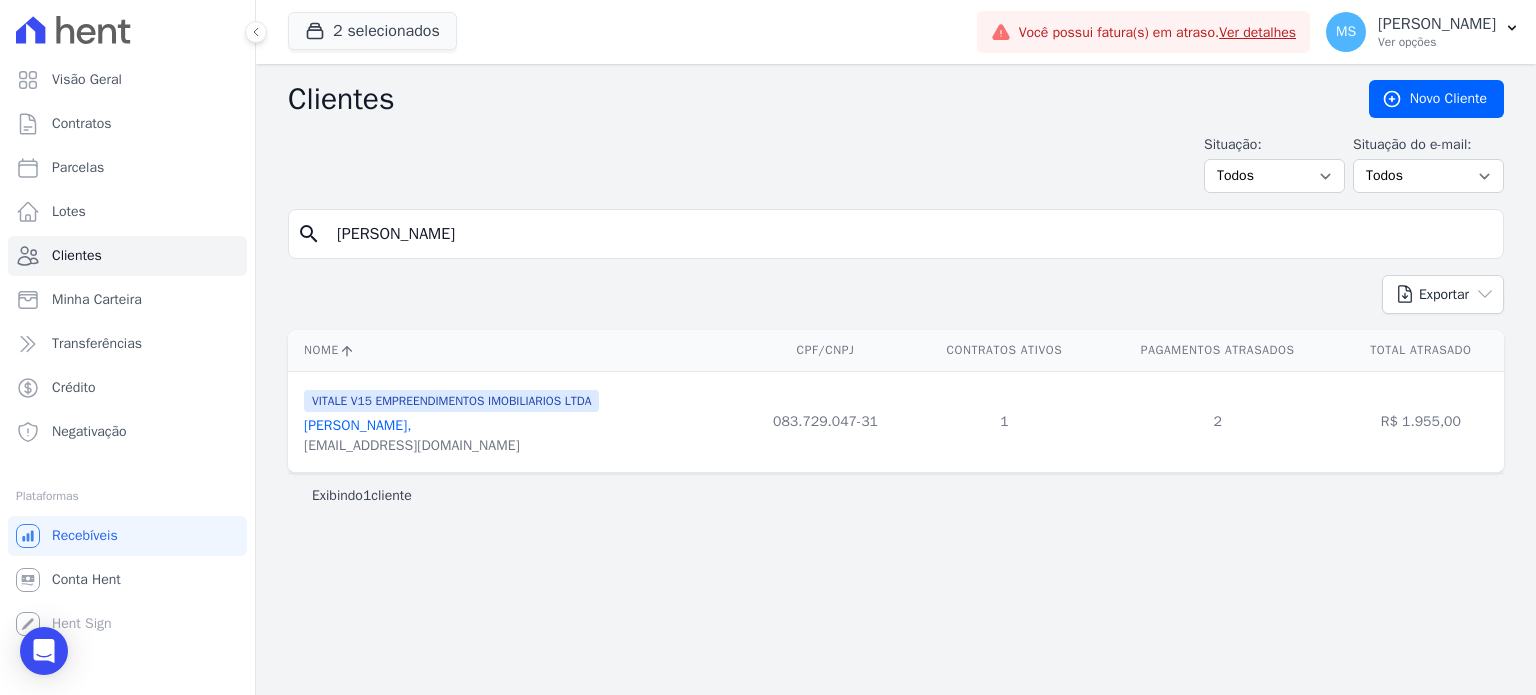 click on "VITALE V15 EMPREENDIMENTOS IMOBILIARIOS LTDA
[PERSON_NAME],
[EMAIL_ADDRESS][DOMAIN_NAME]" at bounding box center (451, 422) 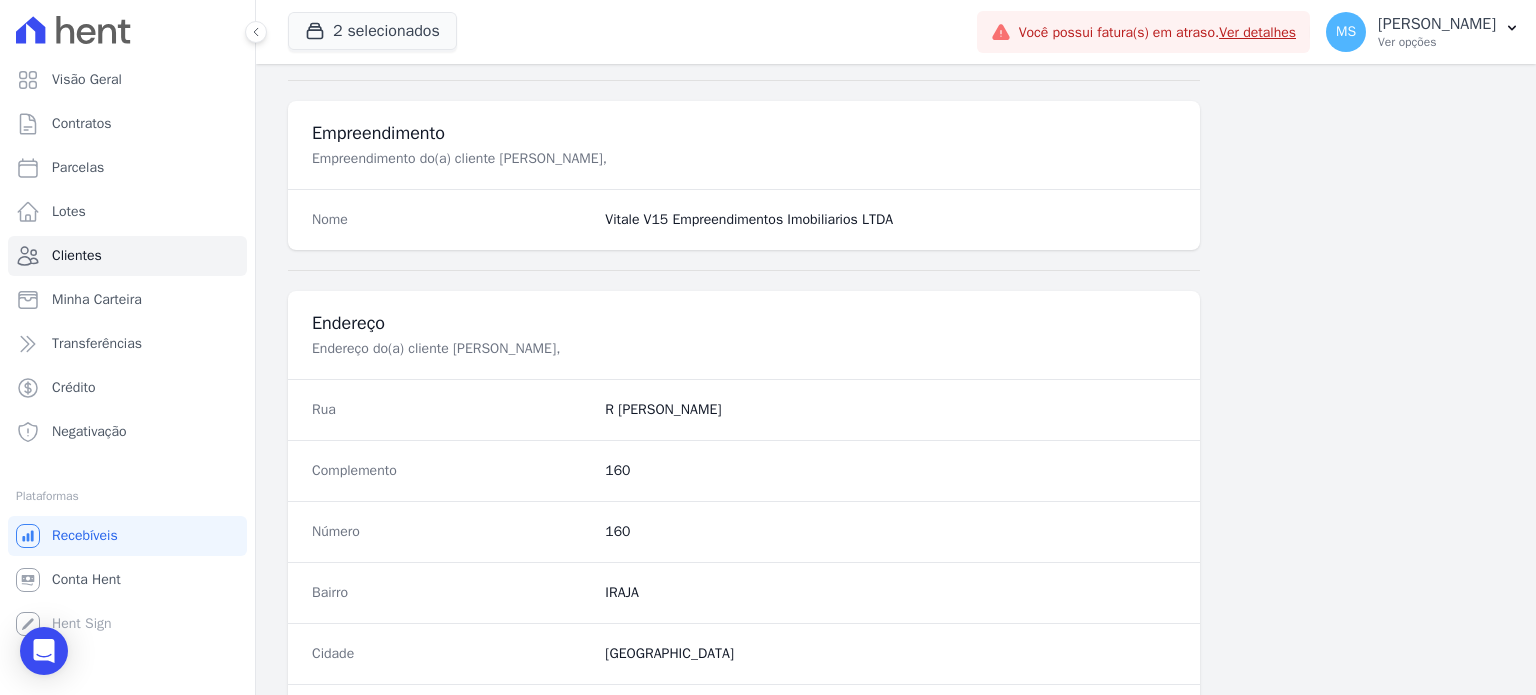 scroll, scrollTop: 1100, scrollLeft: 0, axis: vertical 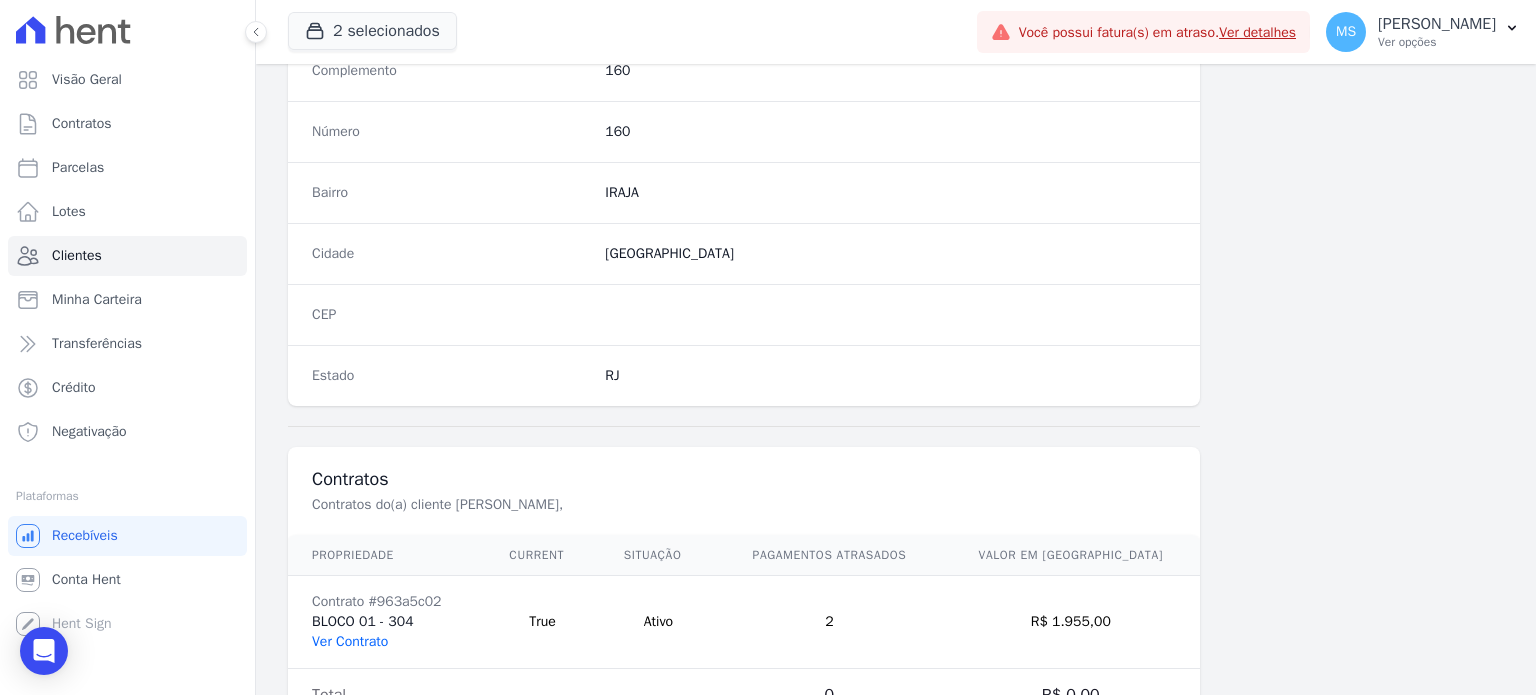 click on "Ver Contrato" at bounding box center (350, 641) 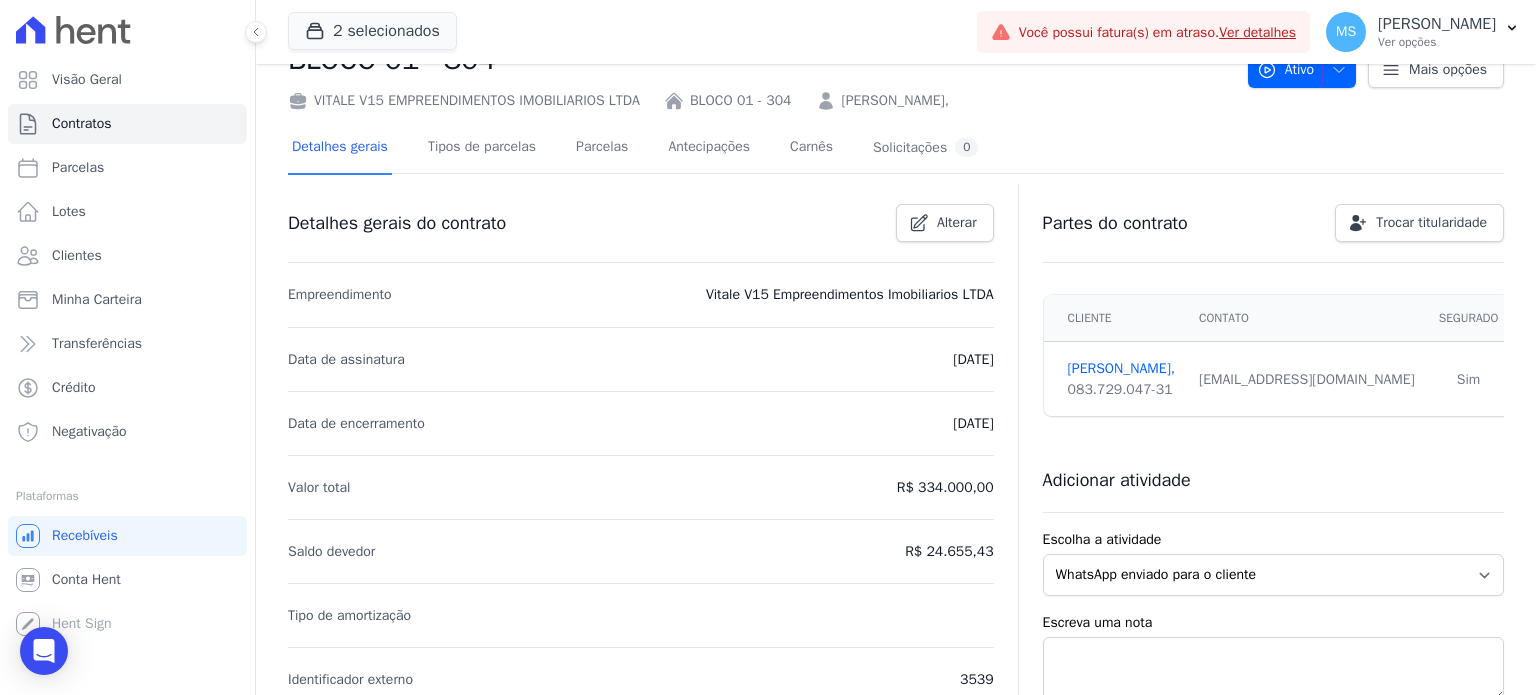 scroll, scrollTop: 0, scrollLeft: 0, axis: both 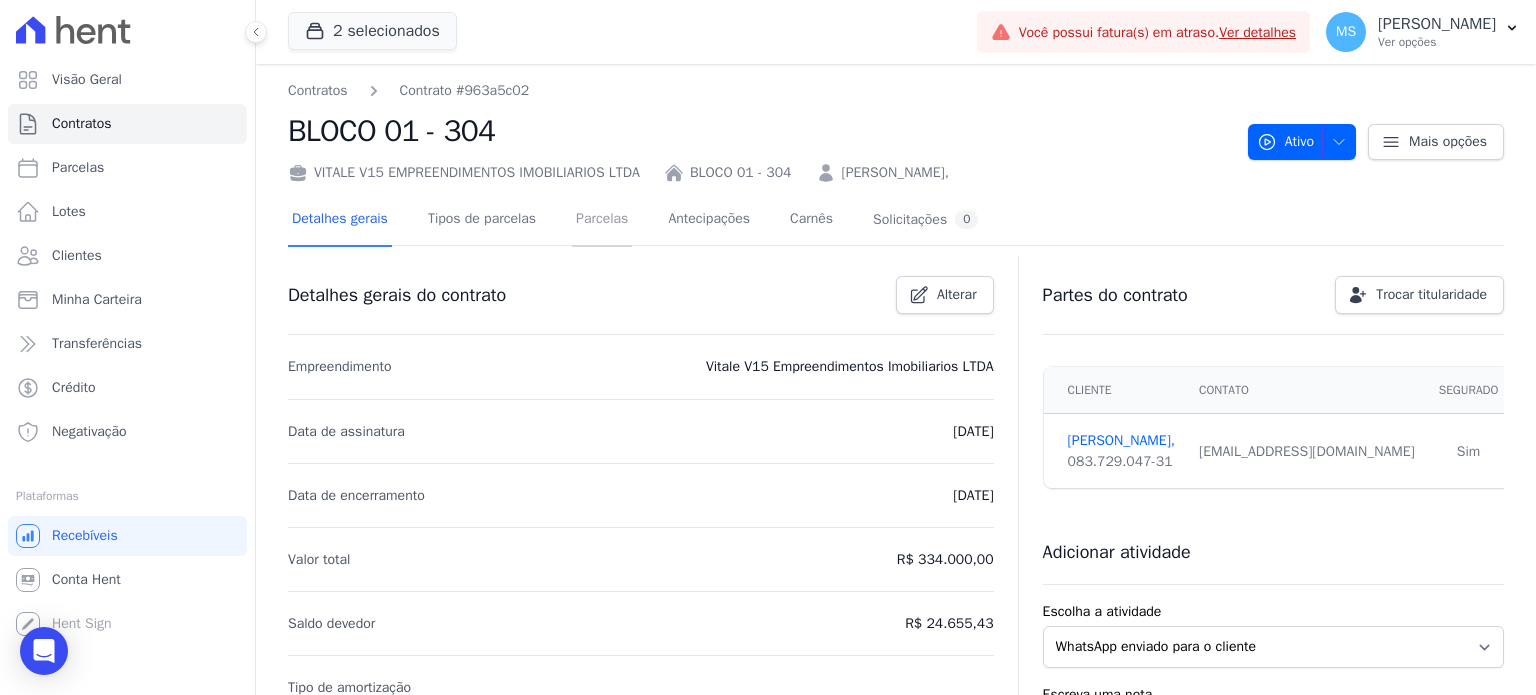 click on "Parcelas" at bounding box center [602, 220] 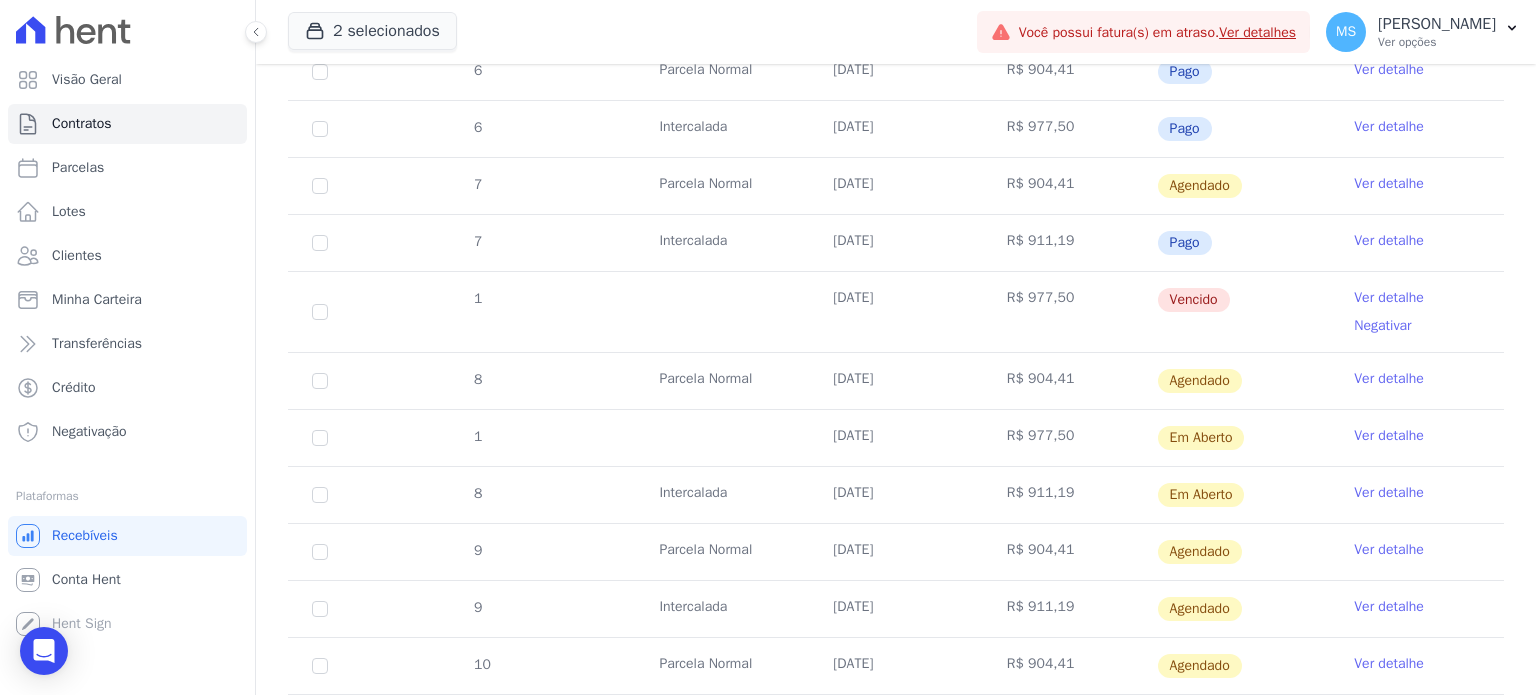 scroll, scrollTop: 1100, scrollLeft: 0, axis: vertical 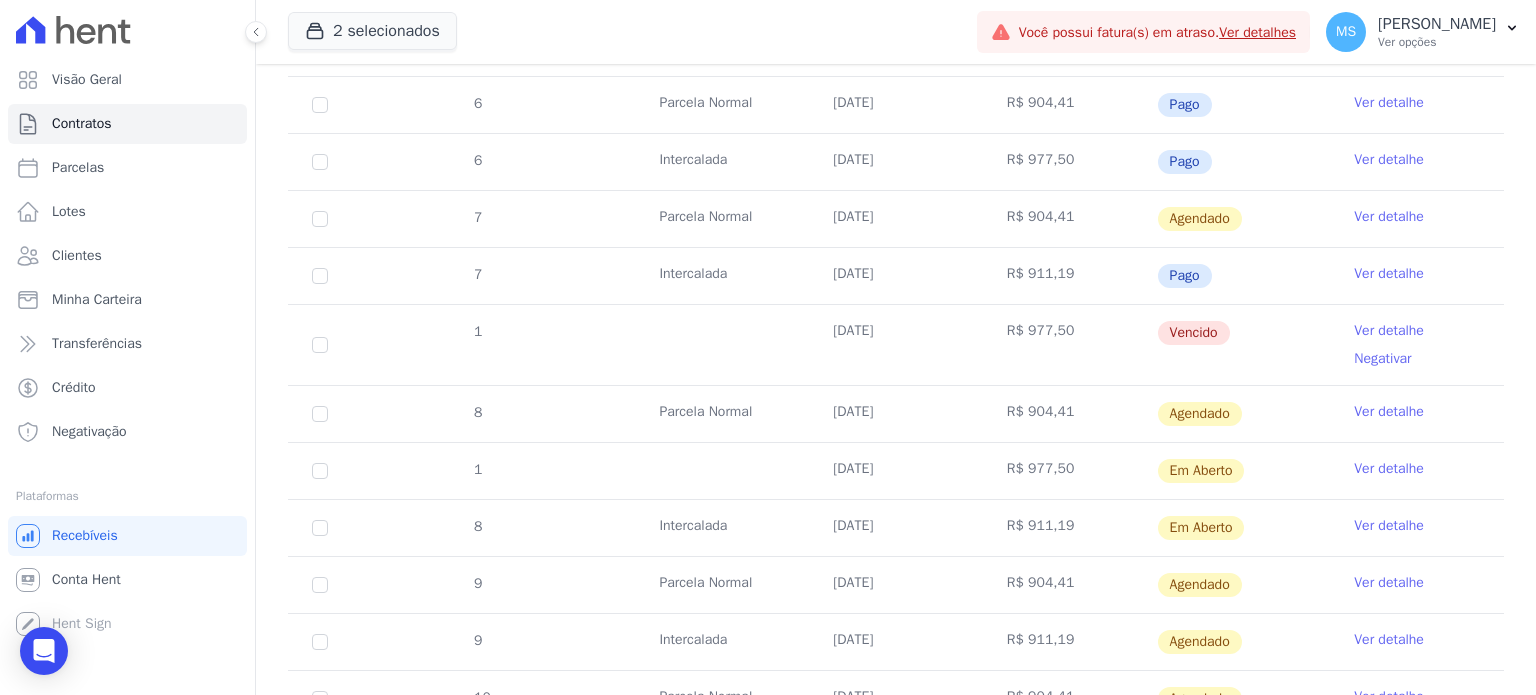 click on "Ver detalhe" at bounding box center (1389, 274) 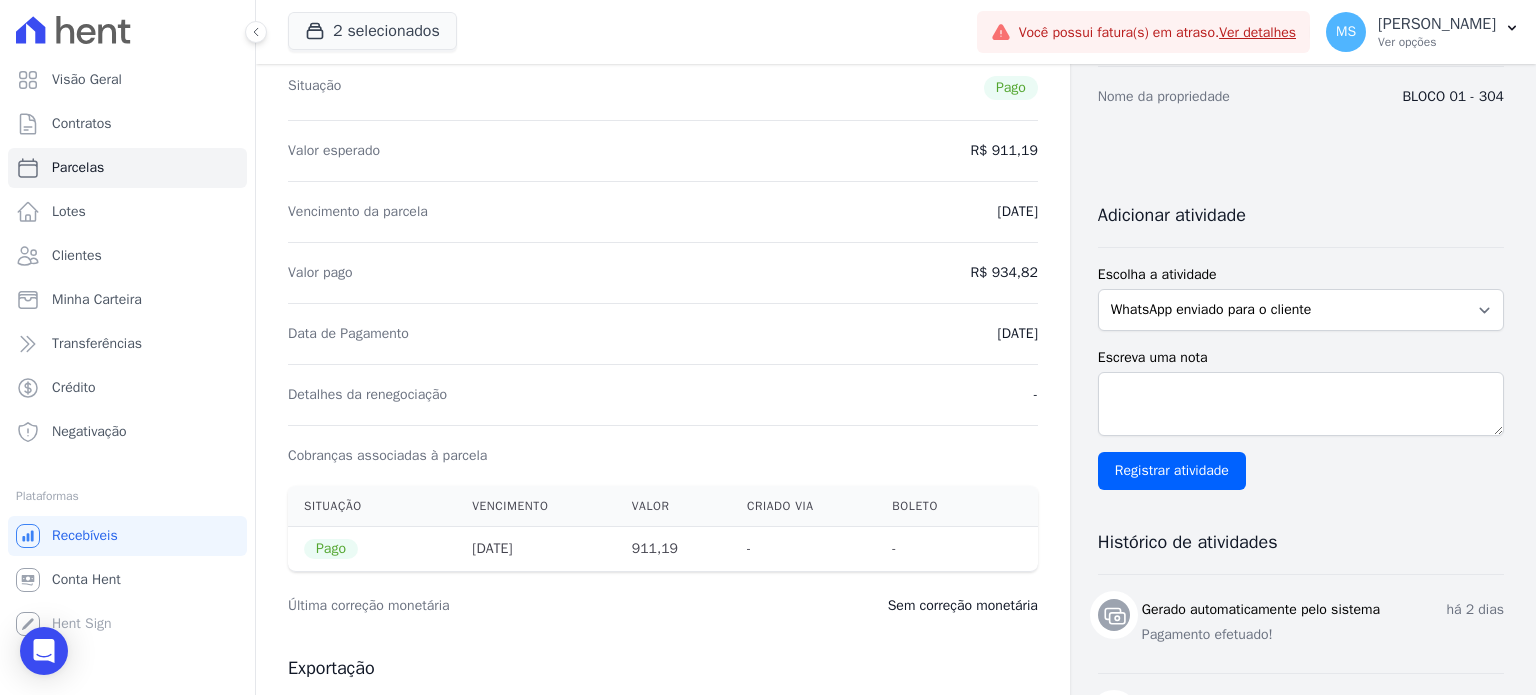 scroll, scrollTop: 200, scrollLeft: 0, axis: vertical 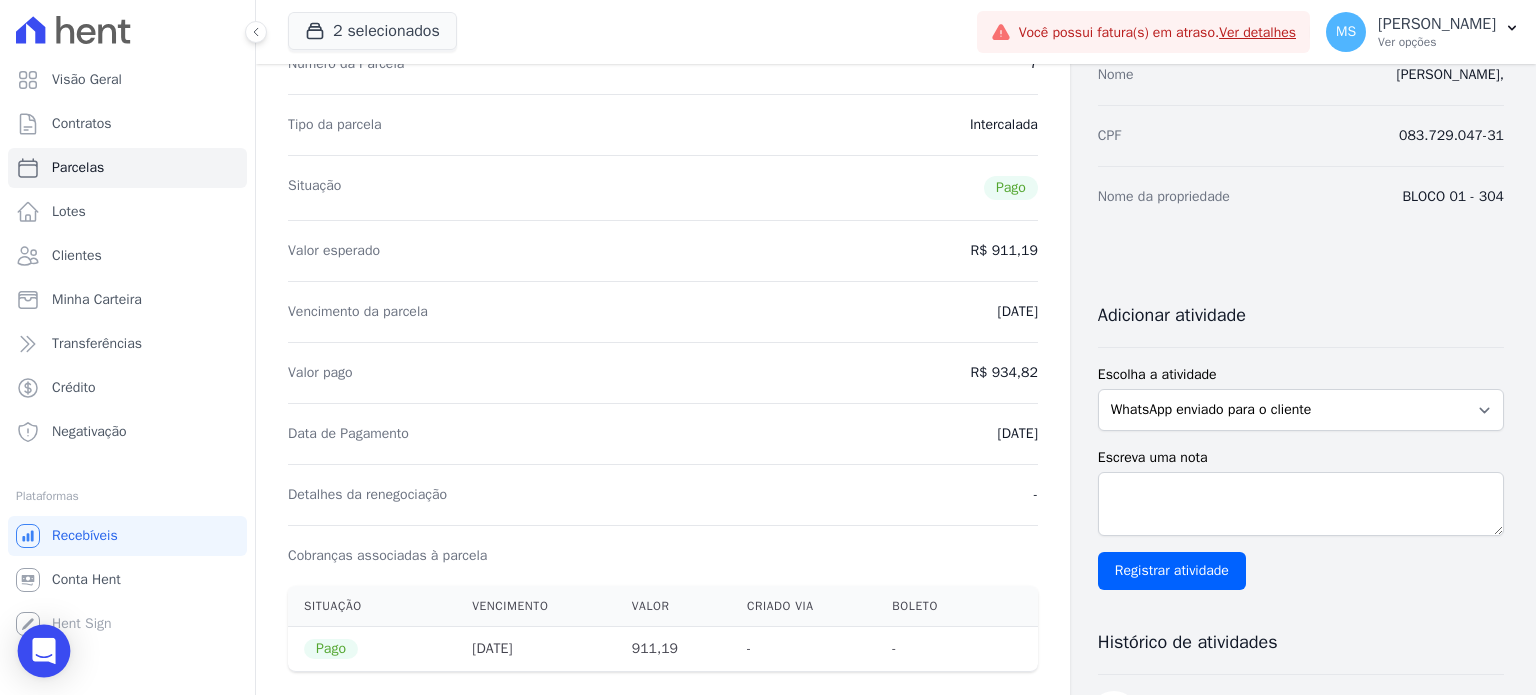 click 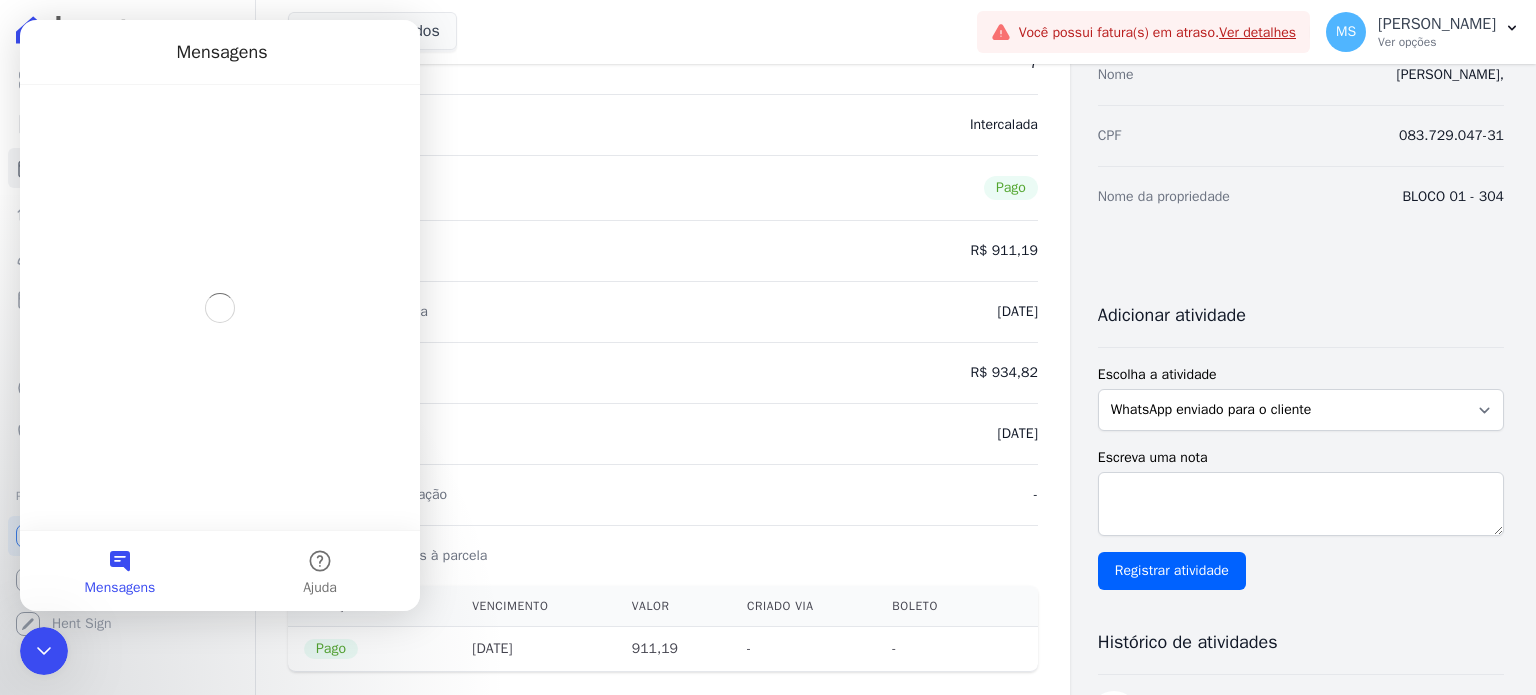 scroll, scrollTop: 0, scrollLeft: 0, axis: both 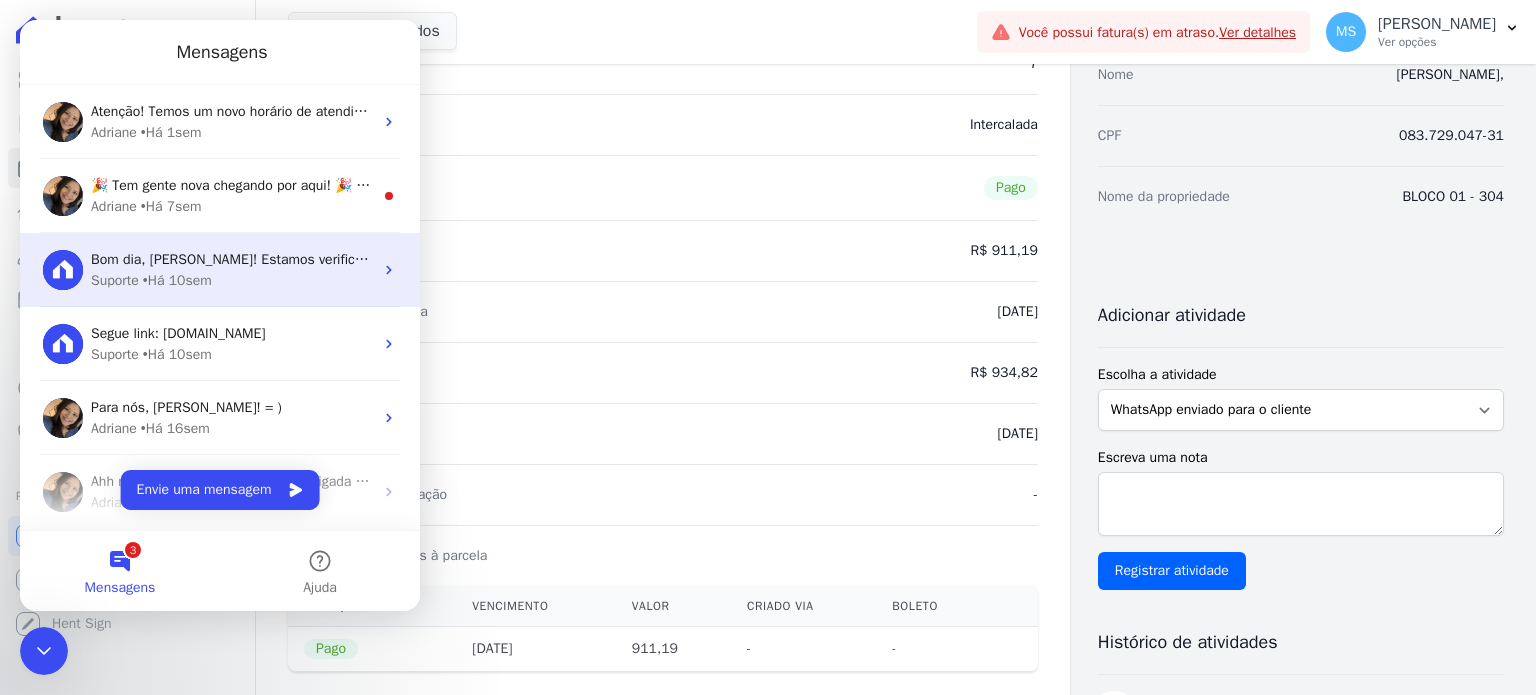 click on "Bom dia, [PERSON_NAME]! Estamos verificando a ocorrência. Gentileza, aguardar! Suporte •  Há 10sem" at bounding box center [220, 270] 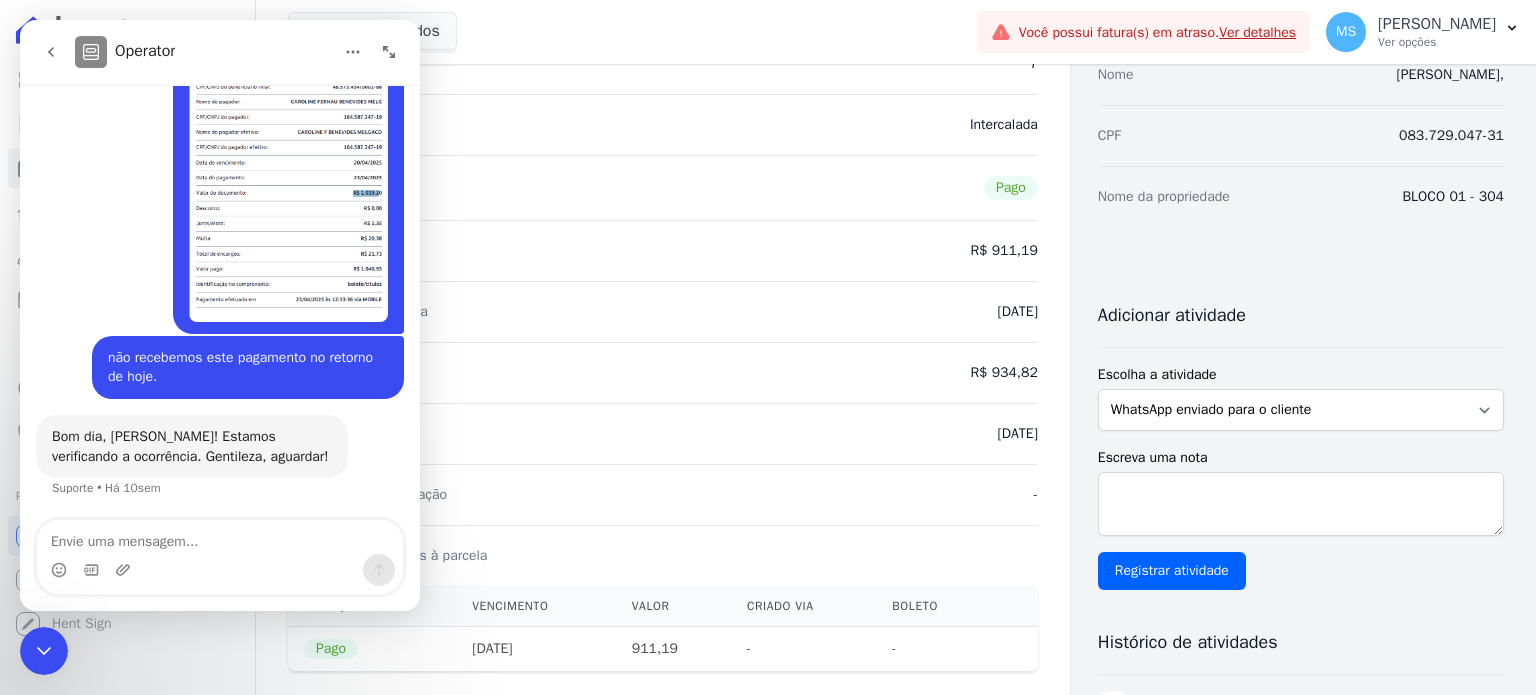 scroll, scrollTop: 2571, scrollLeft: 0, axis: vertical 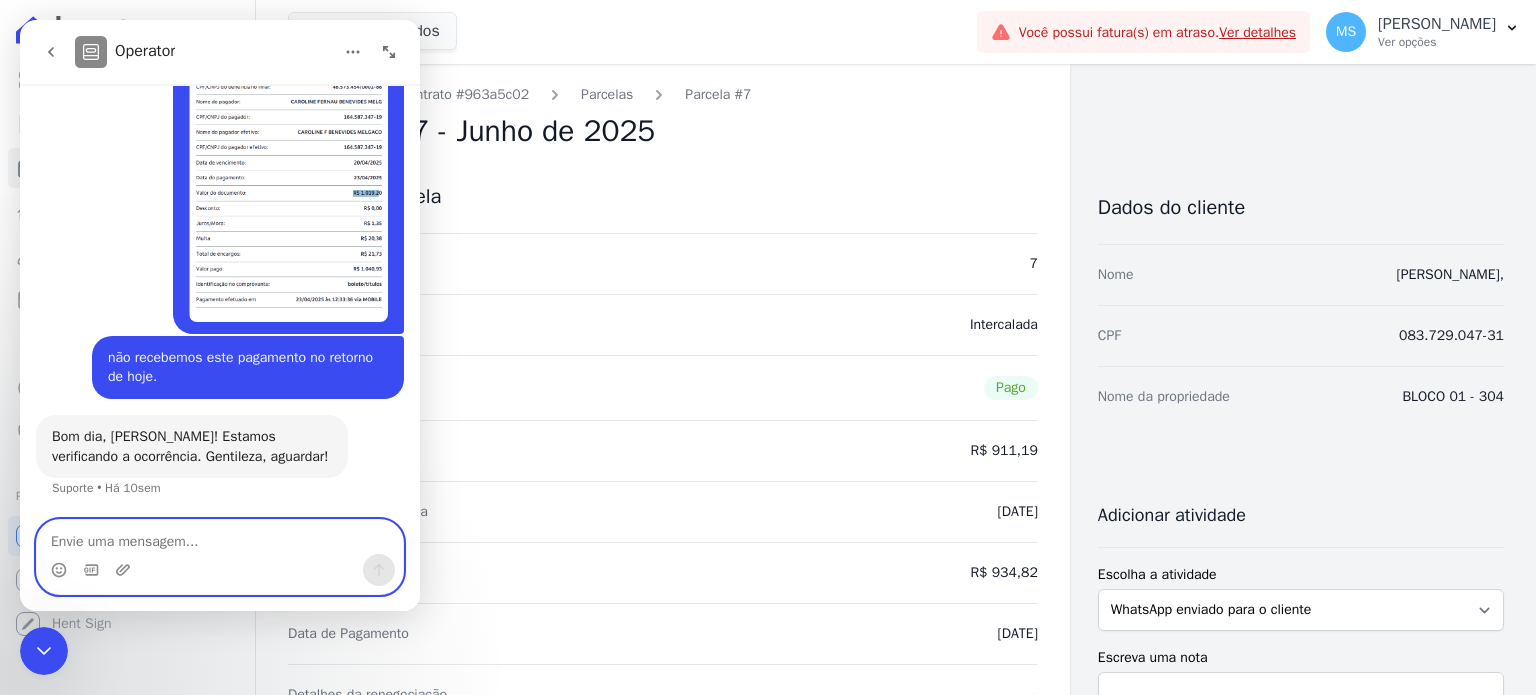 click at bounding box center [220, 537] 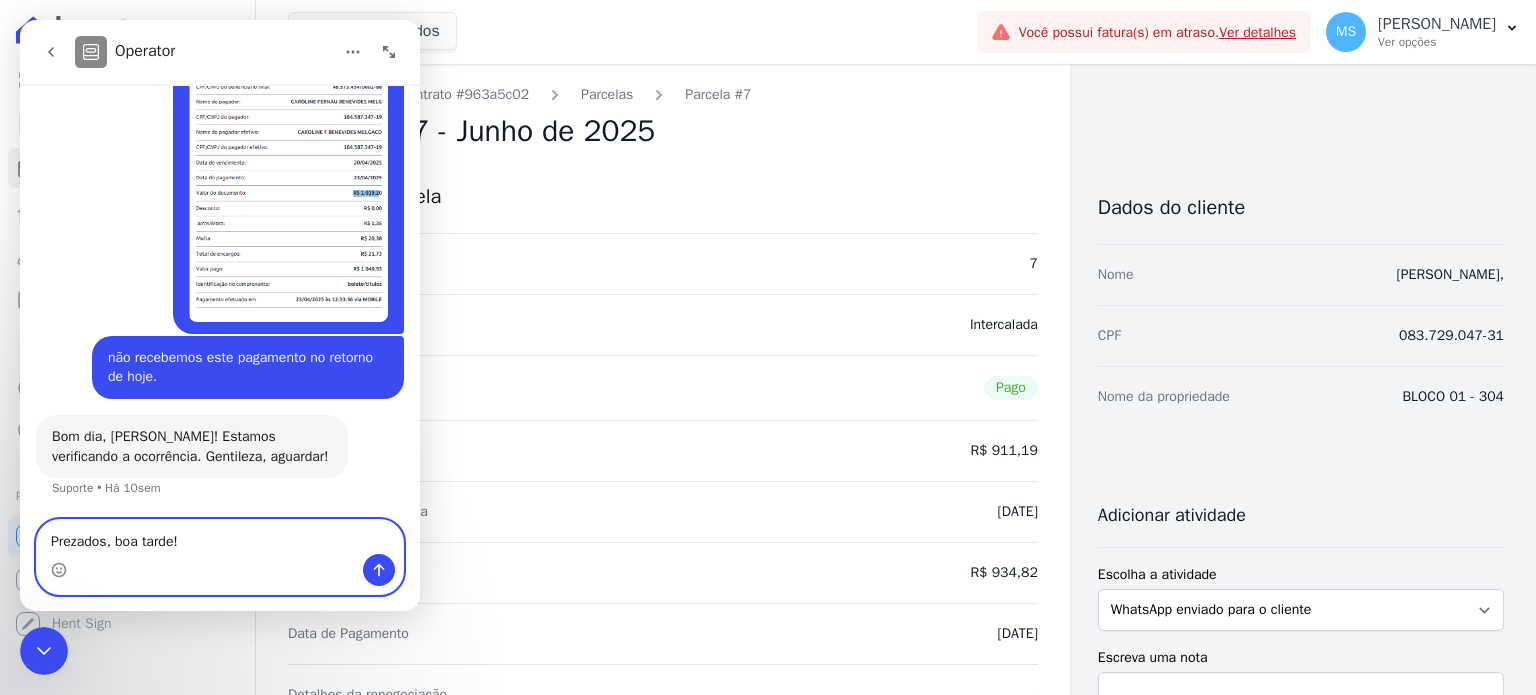 scroll, scrollTop: 2611, scrollLeft: 0, axis: vertical 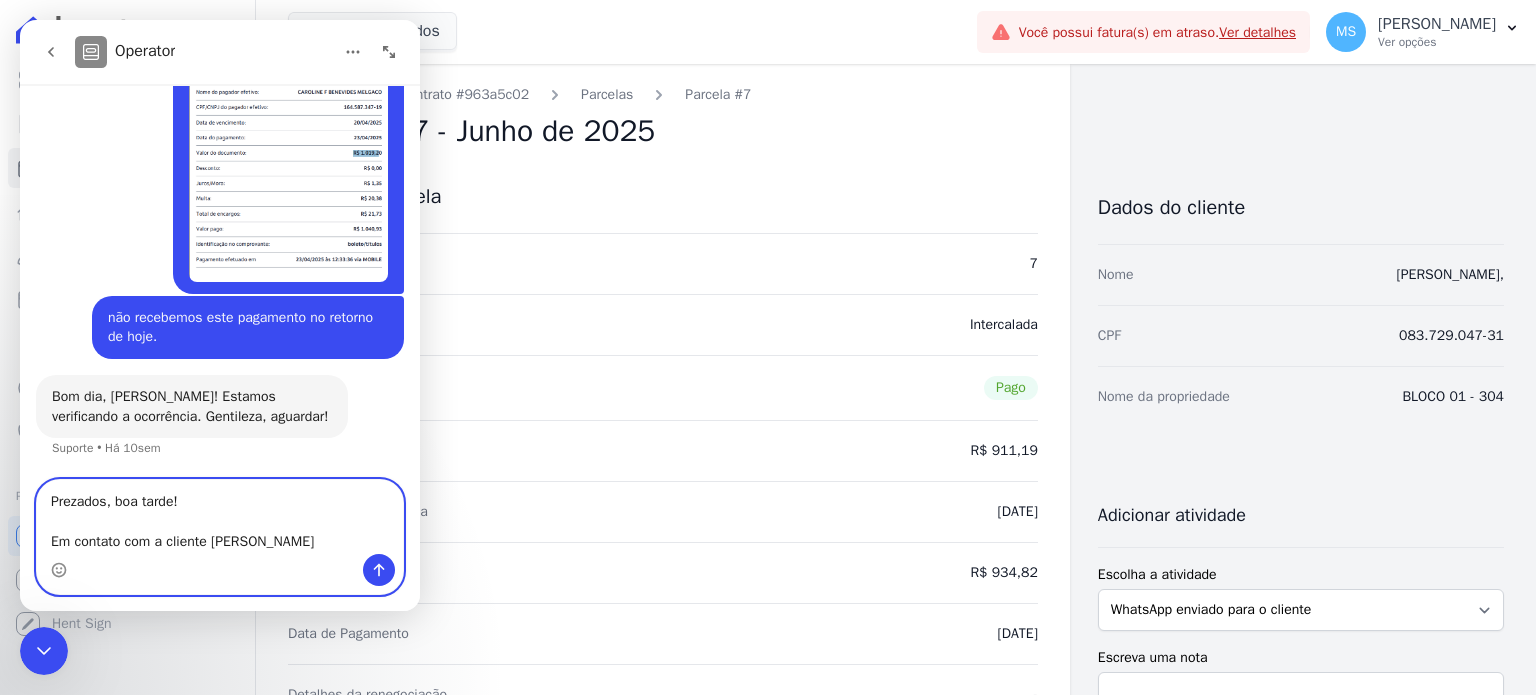 click on "Prezados, boa tarde!
Em contato com a cliente [PERSON_NAME]" at bounding box center (220, 517) 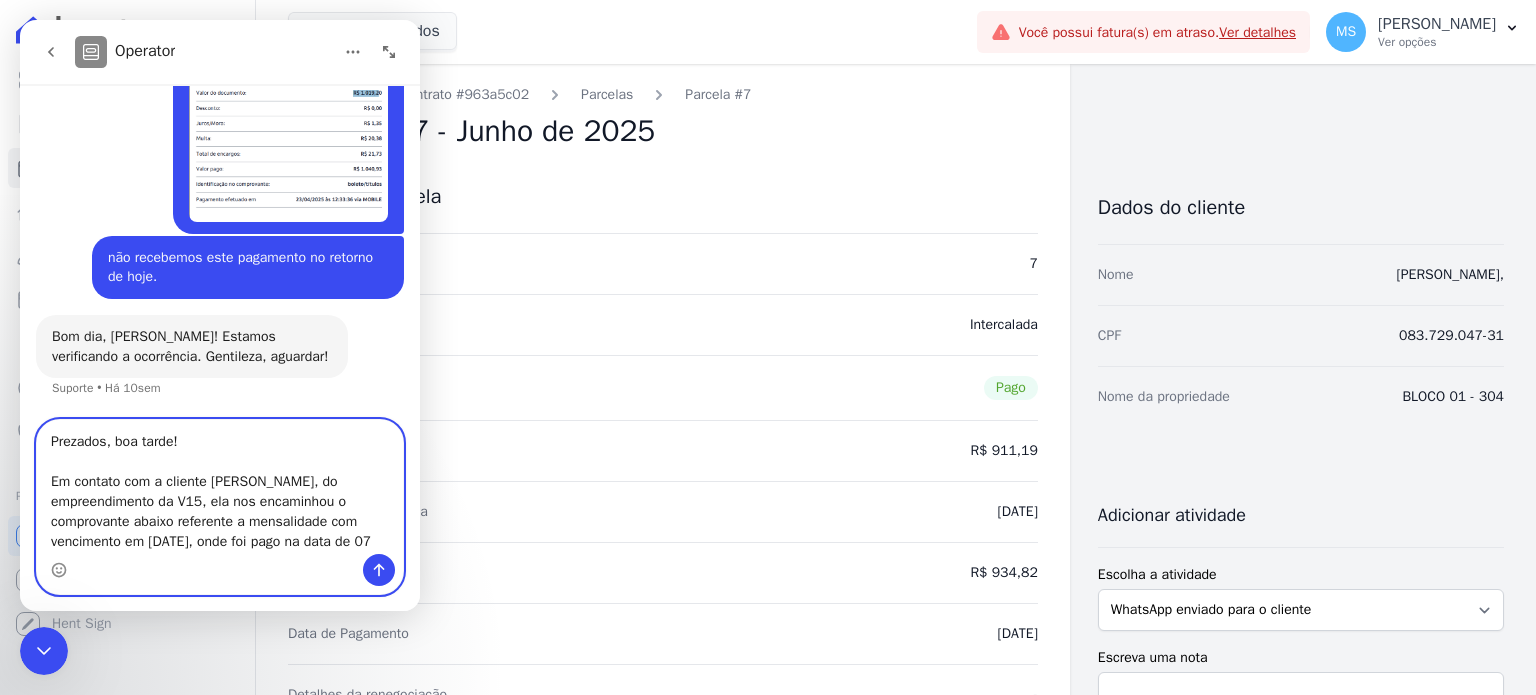 scroll, scrollTop: 2691, scrollLeft: 0, axis: vertical 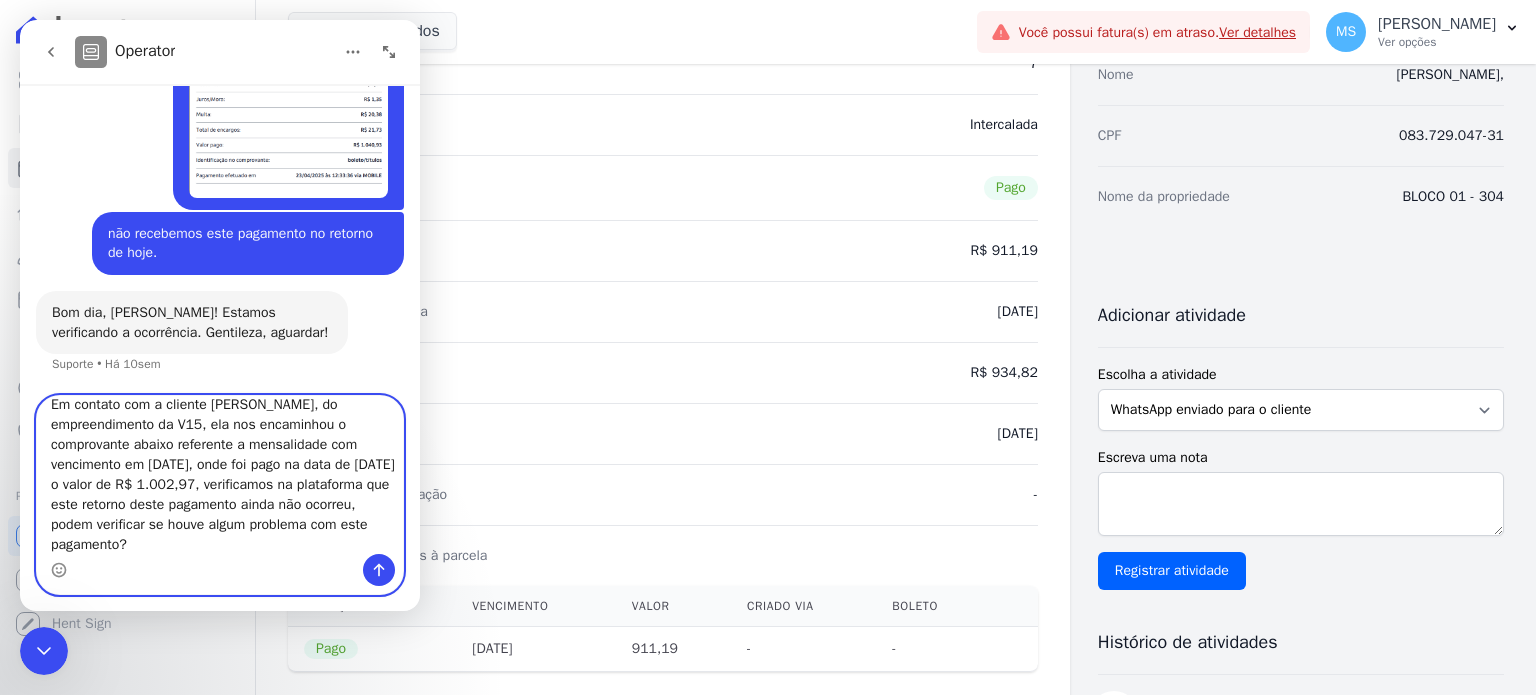 type on "Prezados, boa tarde!
Em contato com a cliente [PERSON_NAME], do empreendimento da V15, ela nos encaminhou o comprovante abaixo referente a mensalidade com vencimento em [DATE], onde foi pago na data de [DATE] o valor de R$ 1.002,97, verificamos na plataforma que este retorno deste pagamento ainda não ocorreu, podem verificar se houve algum problema com este pagamento?" 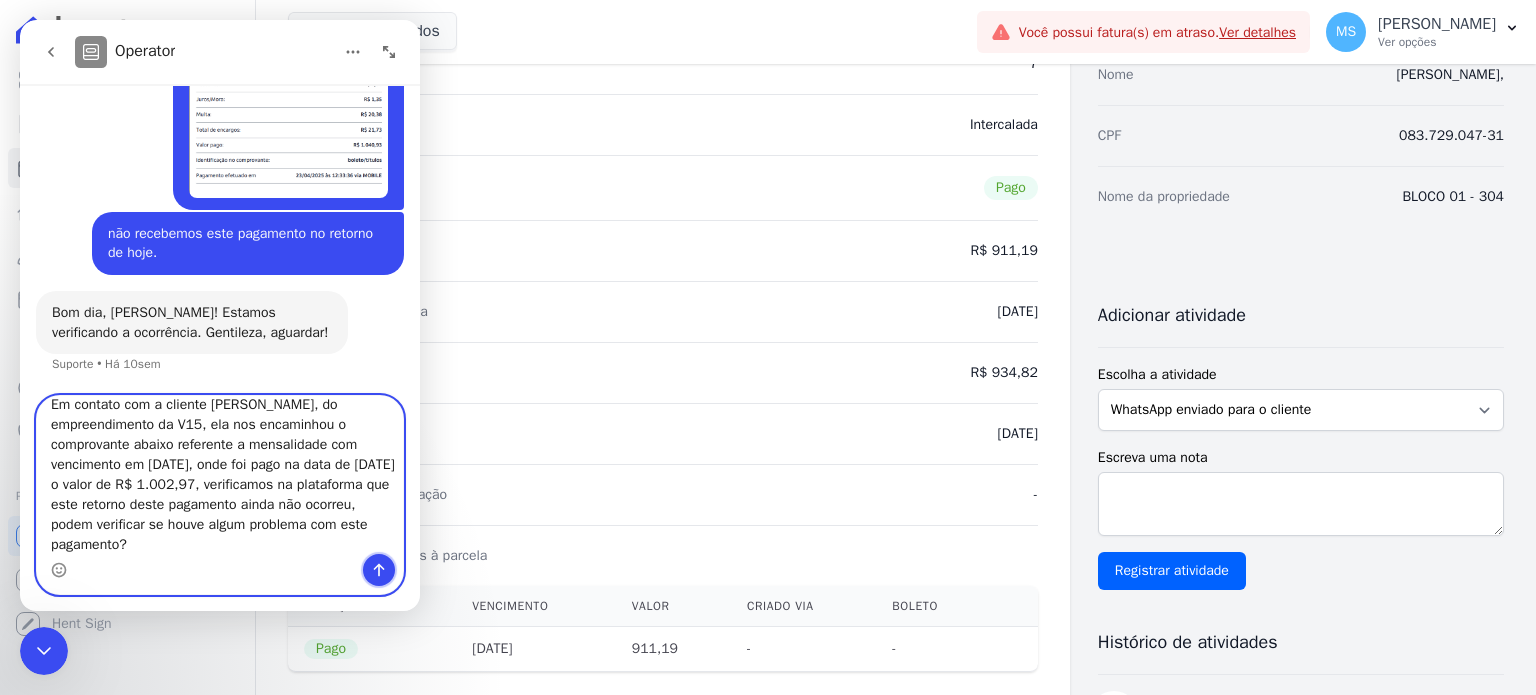 click 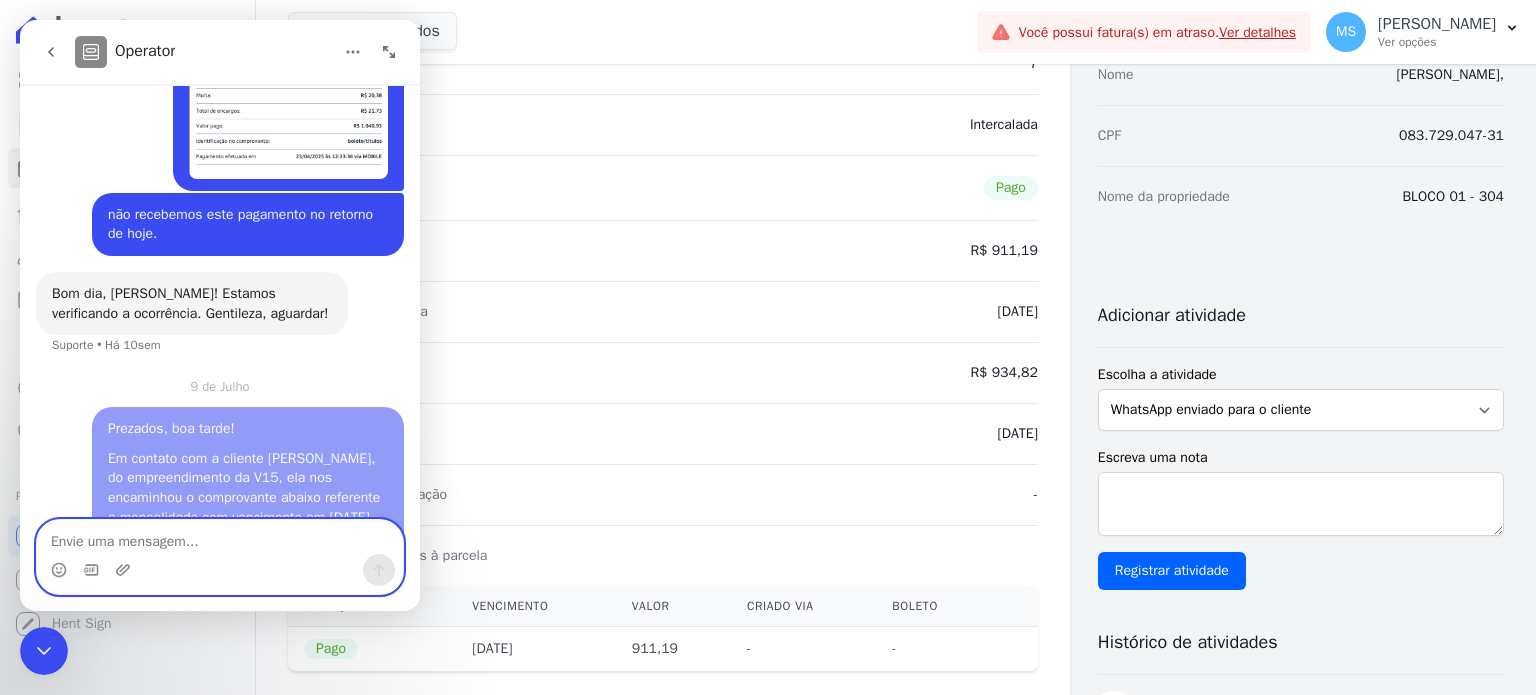 scroll, scrollTop: 0, scrollLeft: 0, axis: both 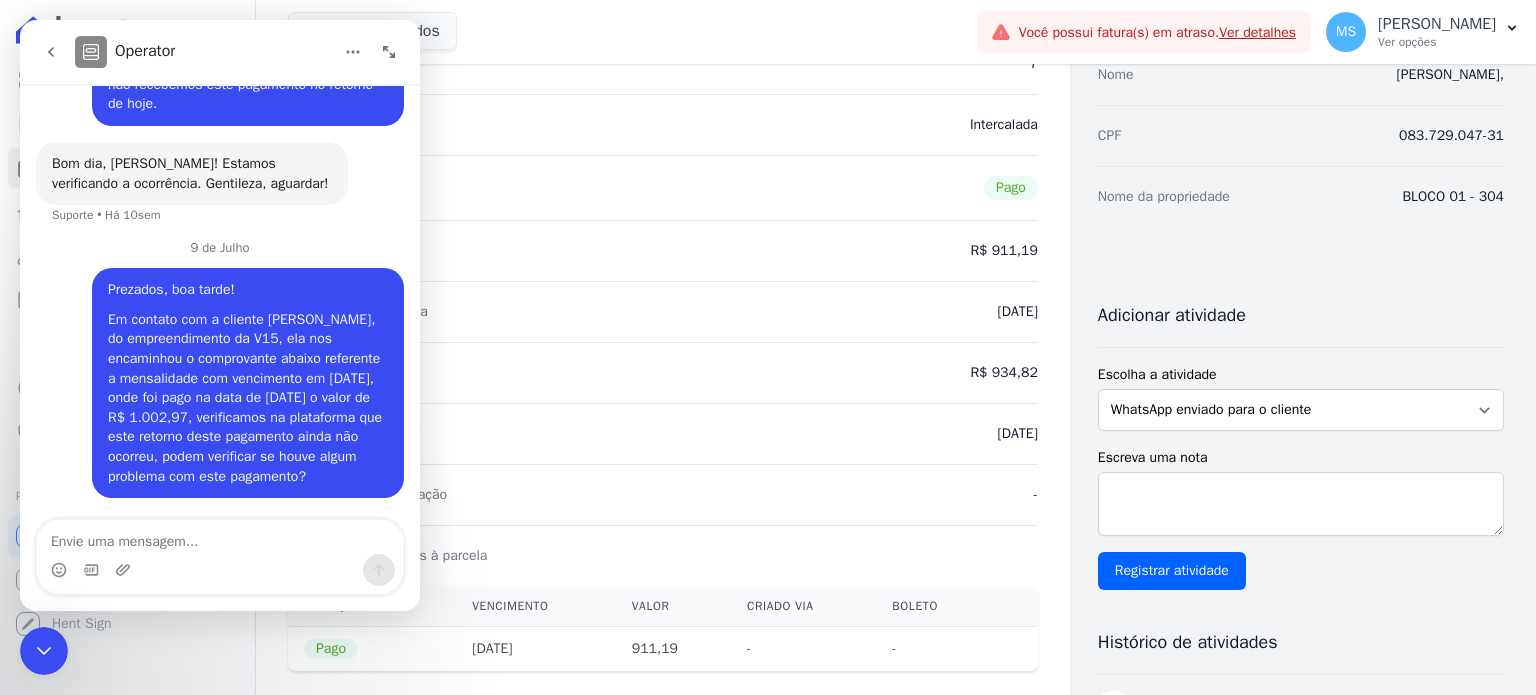 click at bounding box center [125, 570] 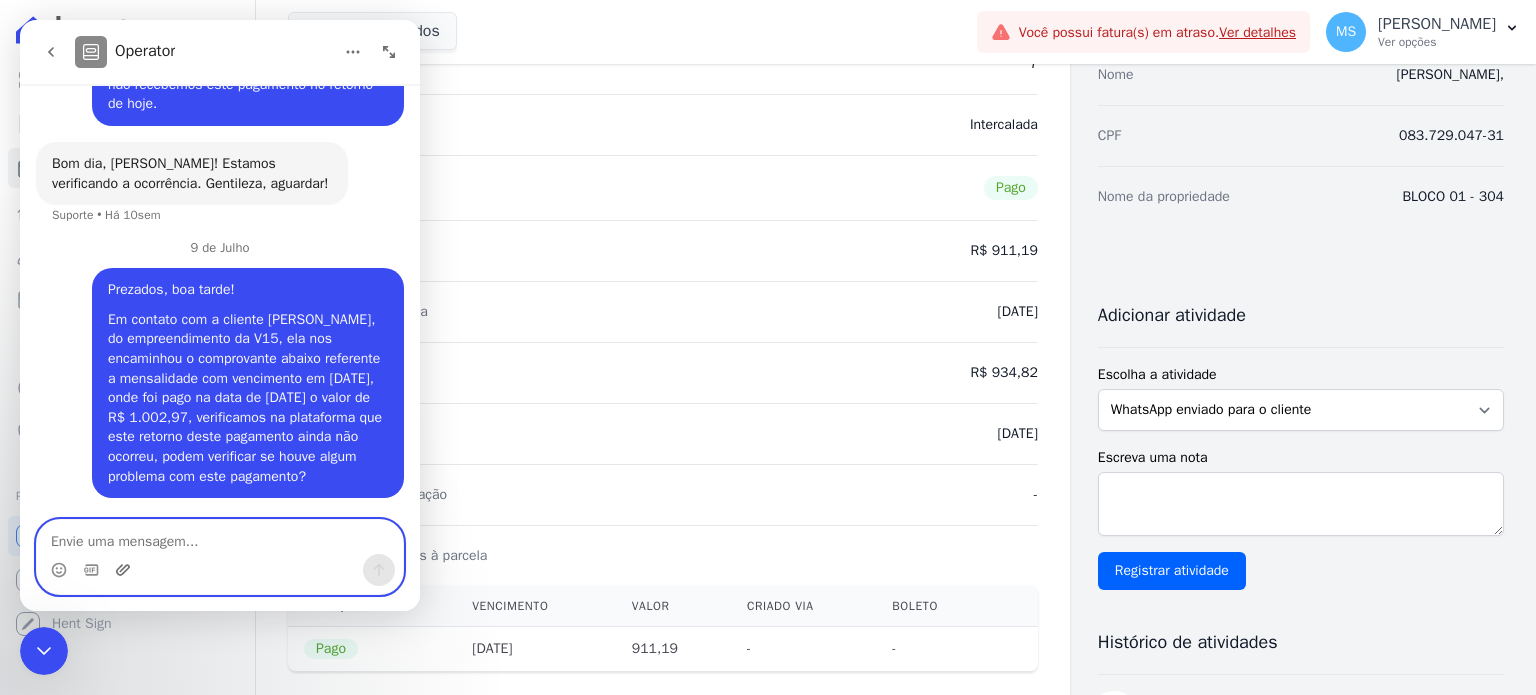 click 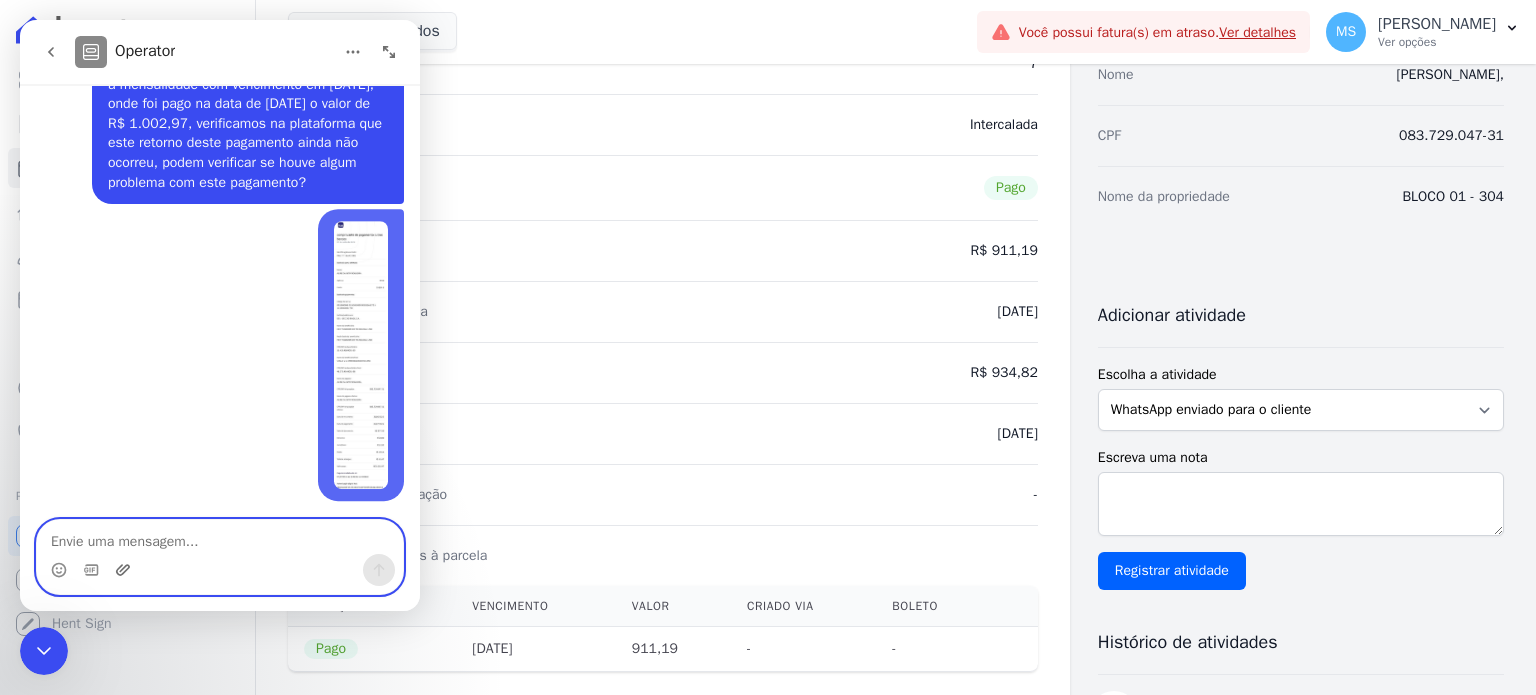 scroll, scrollTop: 3157, scrollLeft: 0, axis: vertical 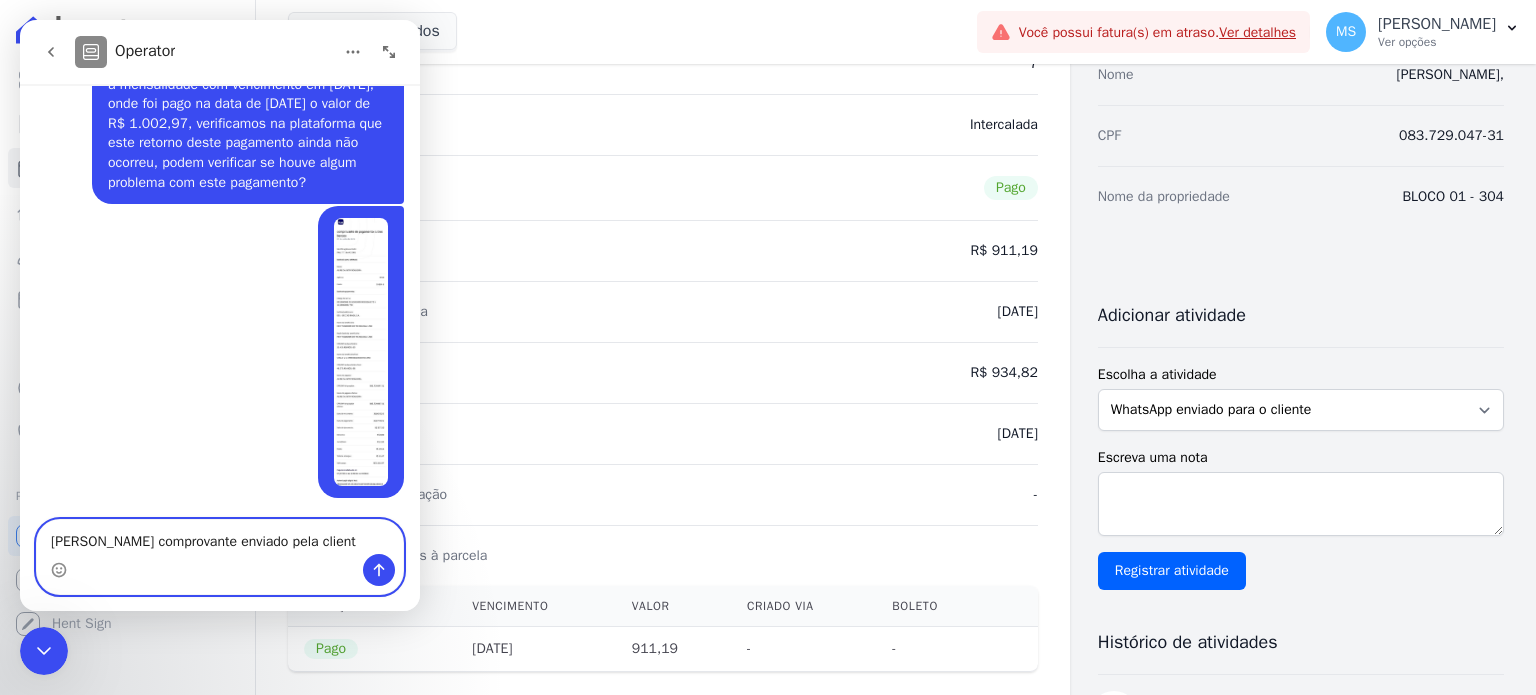type on "[PERSON_NAME] comprovante enviado pela cliente" 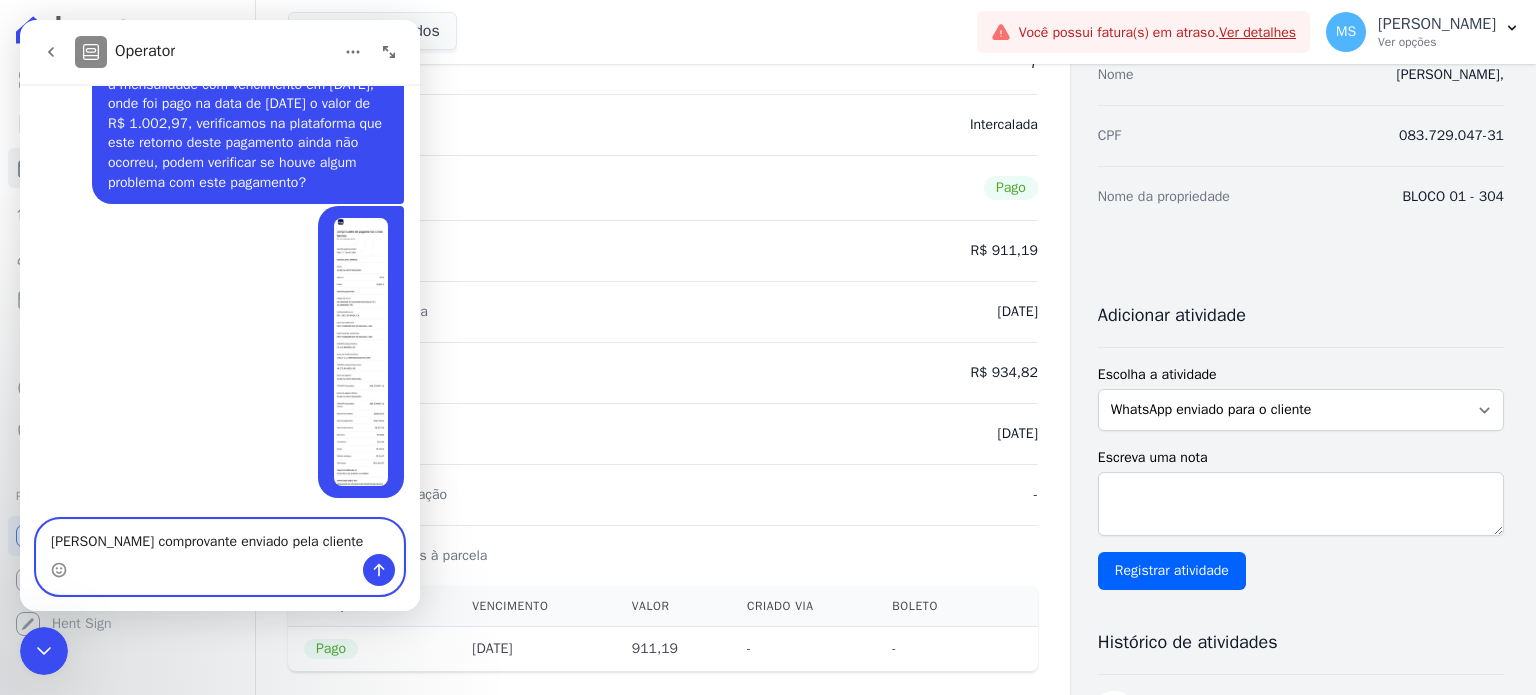 type 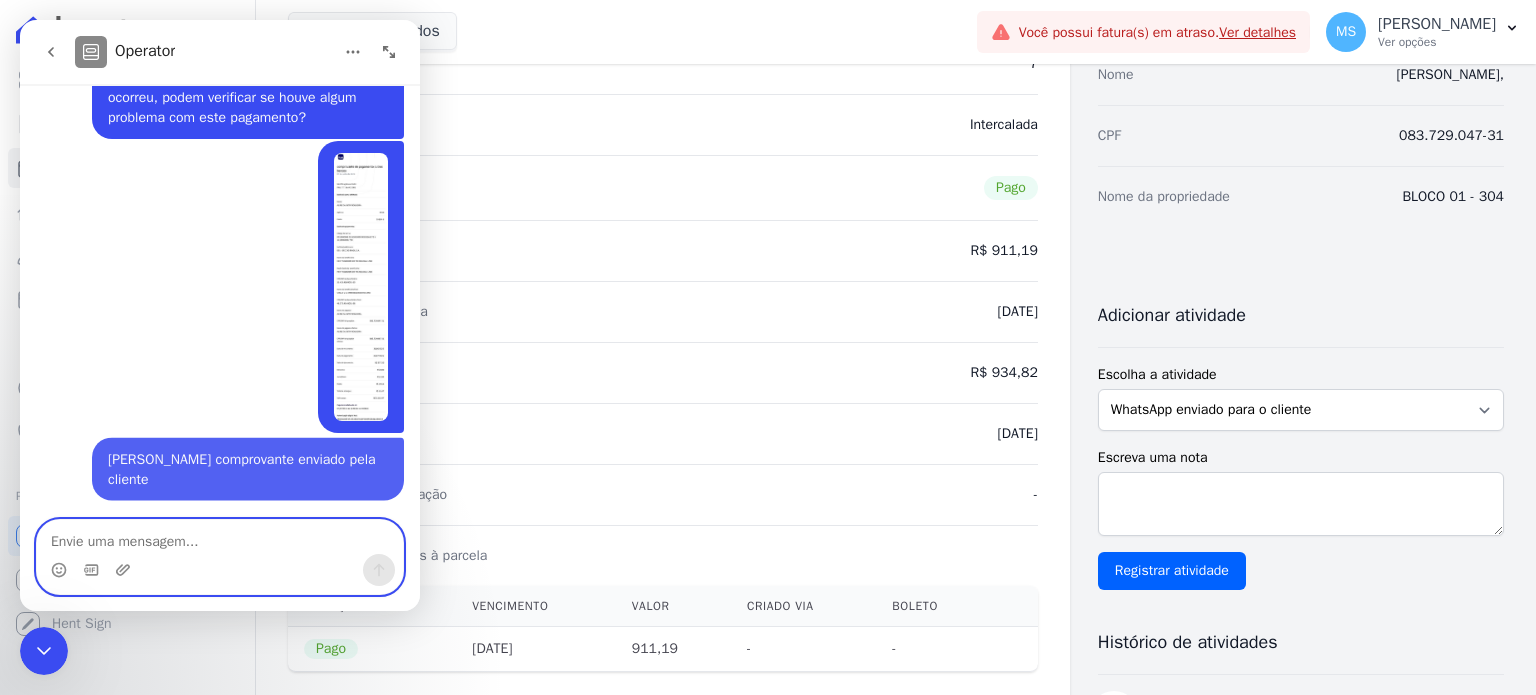 scroll, scrollTop: 3203, scrollLeft: 0, axis: vertical 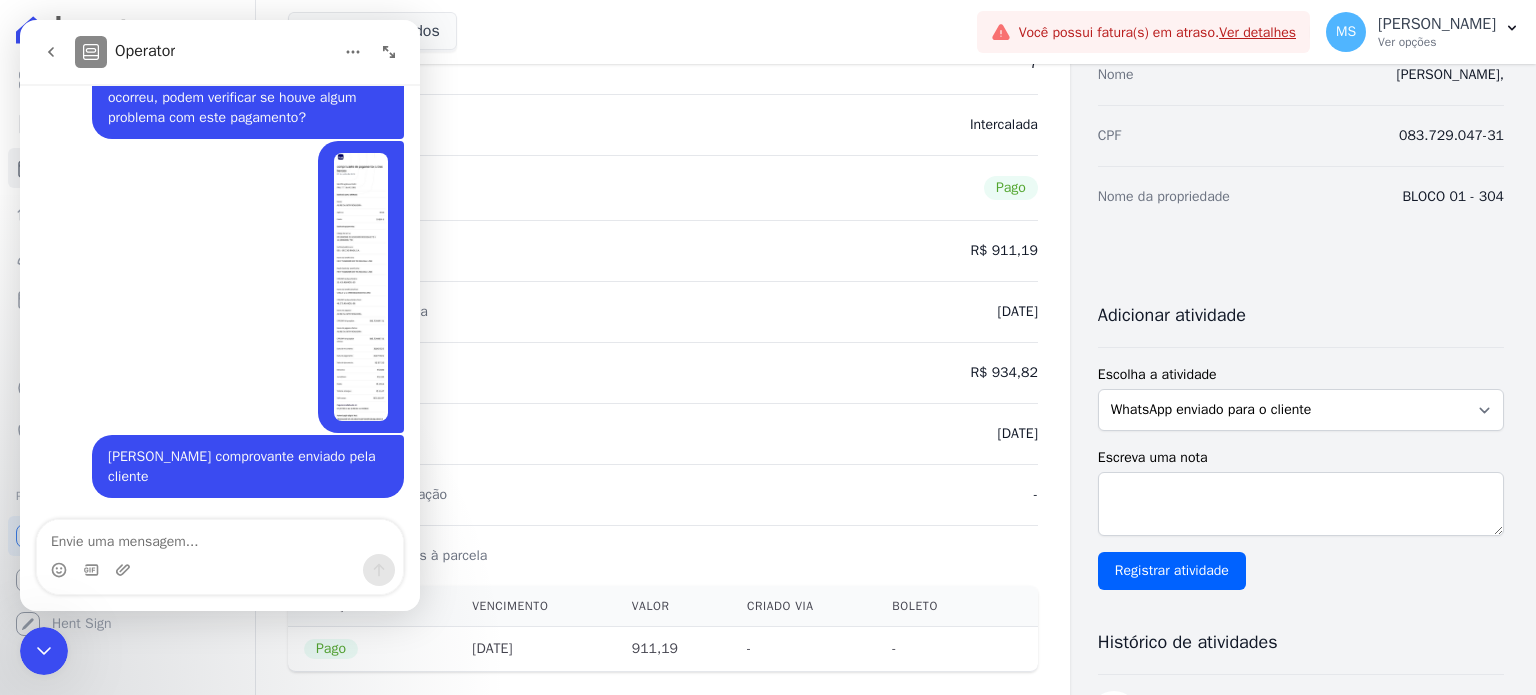 click on "[PERSON_NAME]    •   Agora" at bounding box center (361, 287) 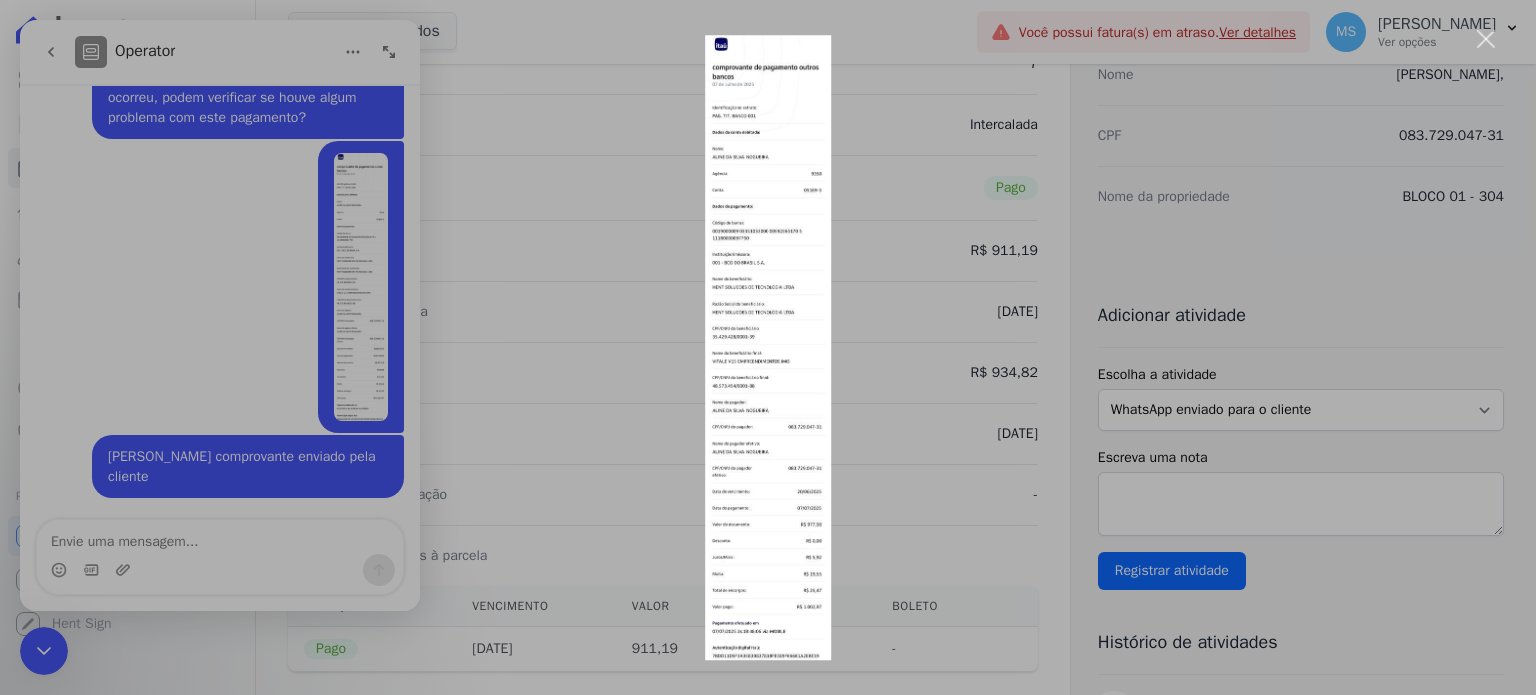 scroll, scrollTop: 0, scrollLeft: 0, axis: both 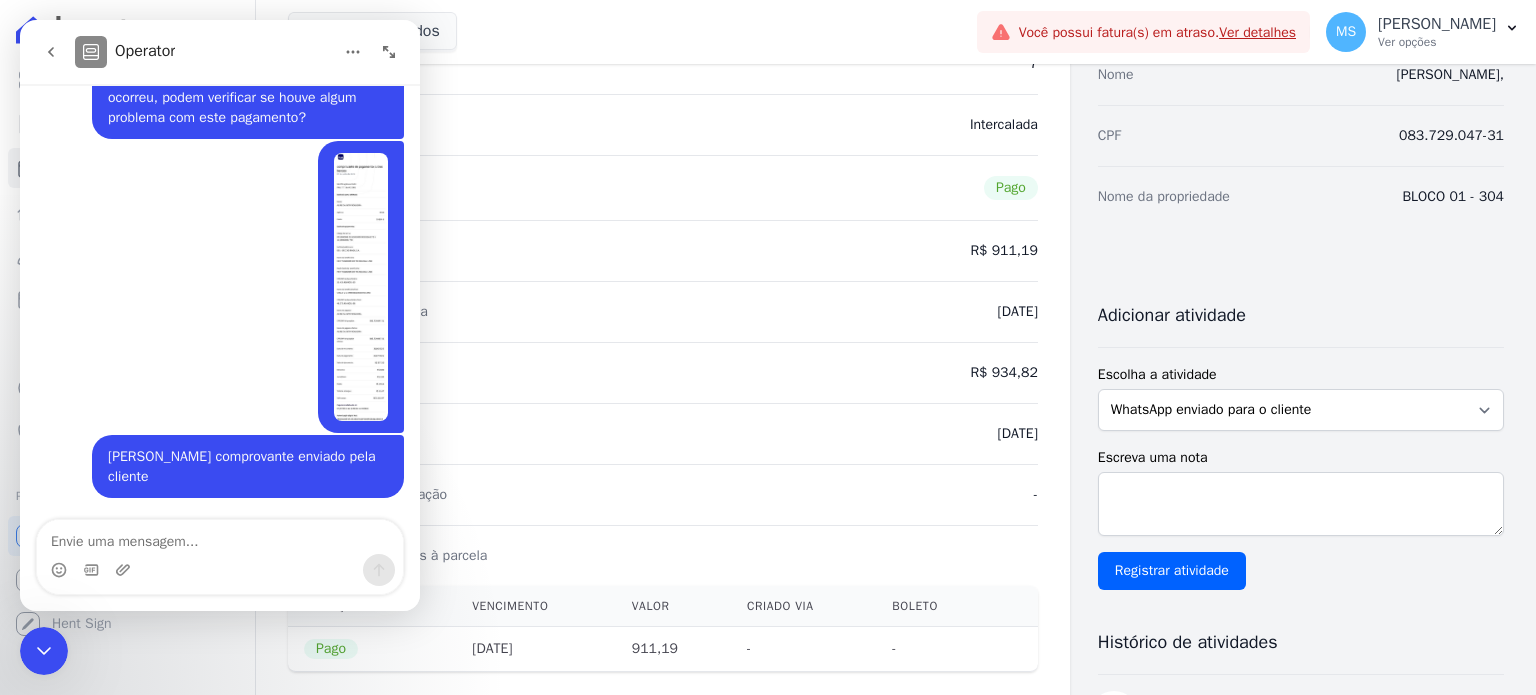 click at bounding box center (361, 287) 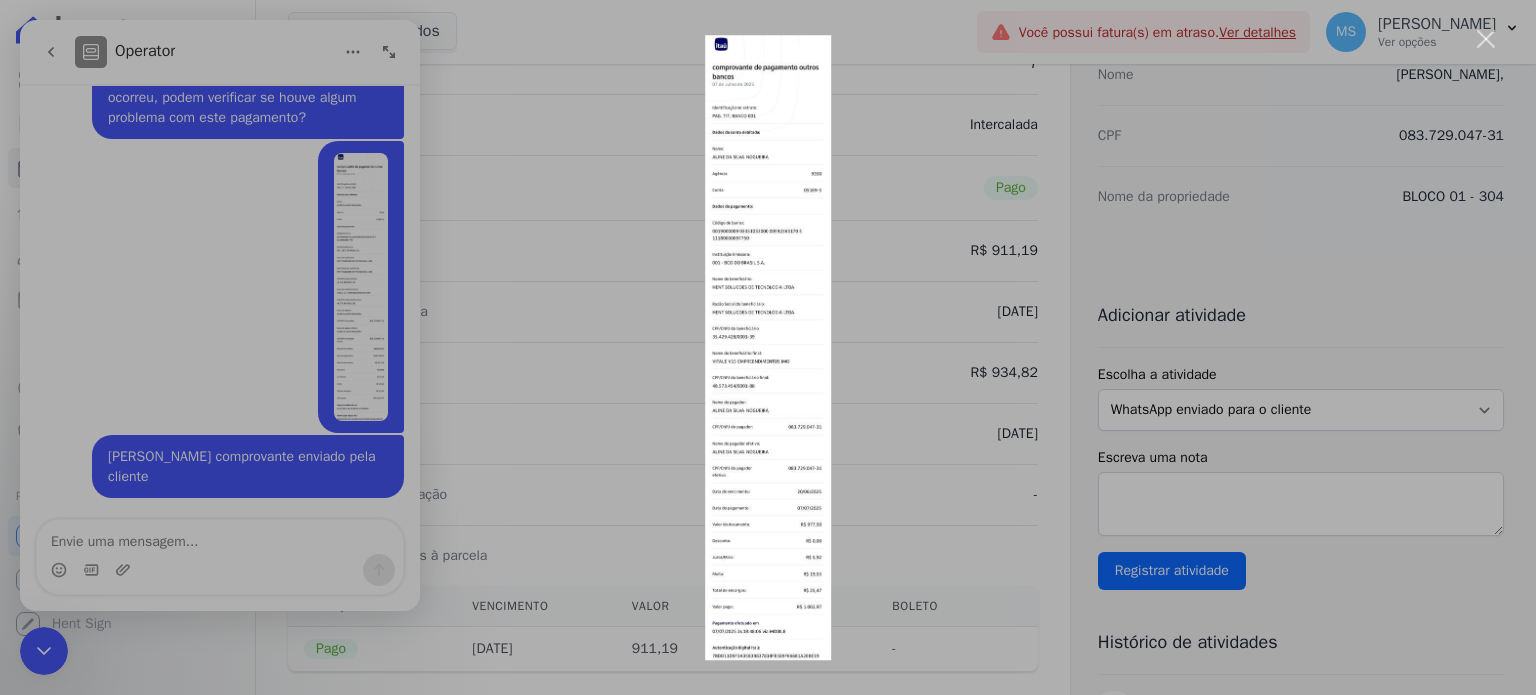scroll, scrollTop: 0, scrollLeft: 0, axis: both 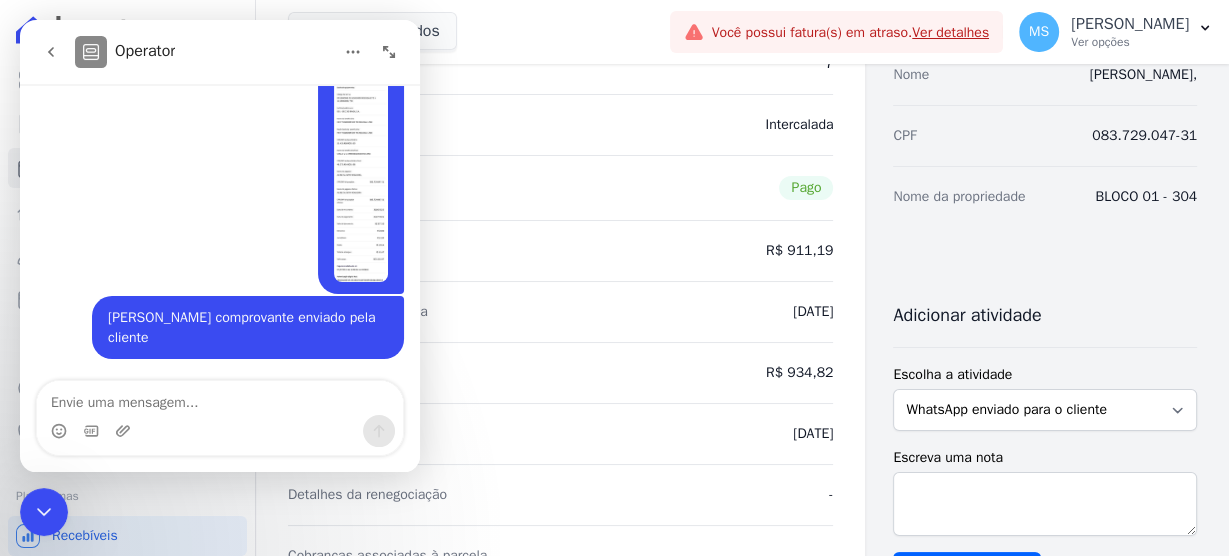 click at bounding box center (361, 148) 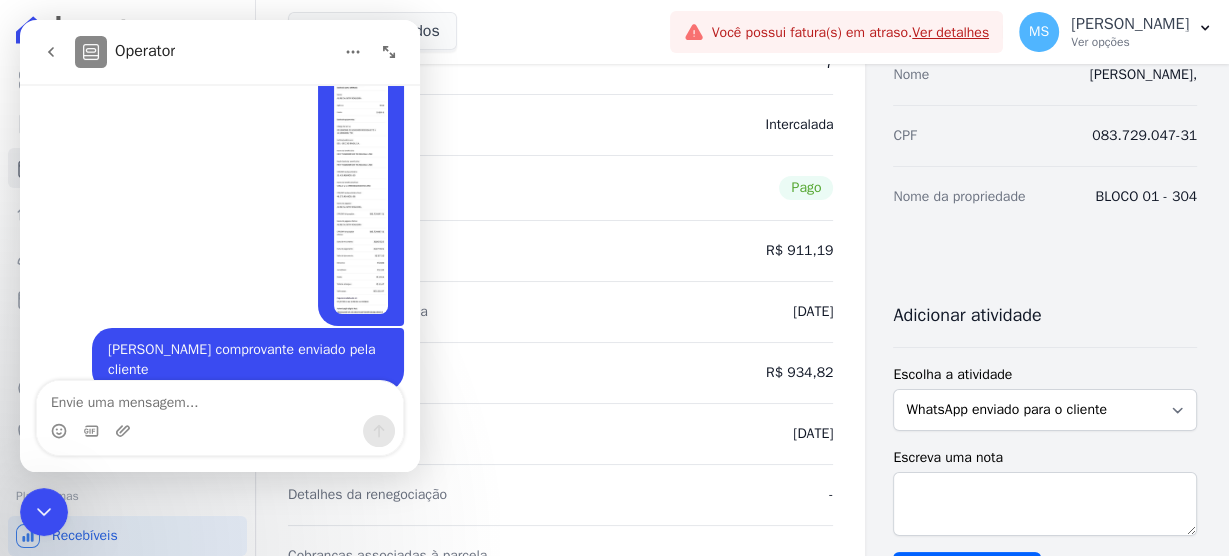 scroll, scrollTop: 0, scrollLeft: 0, axis: both 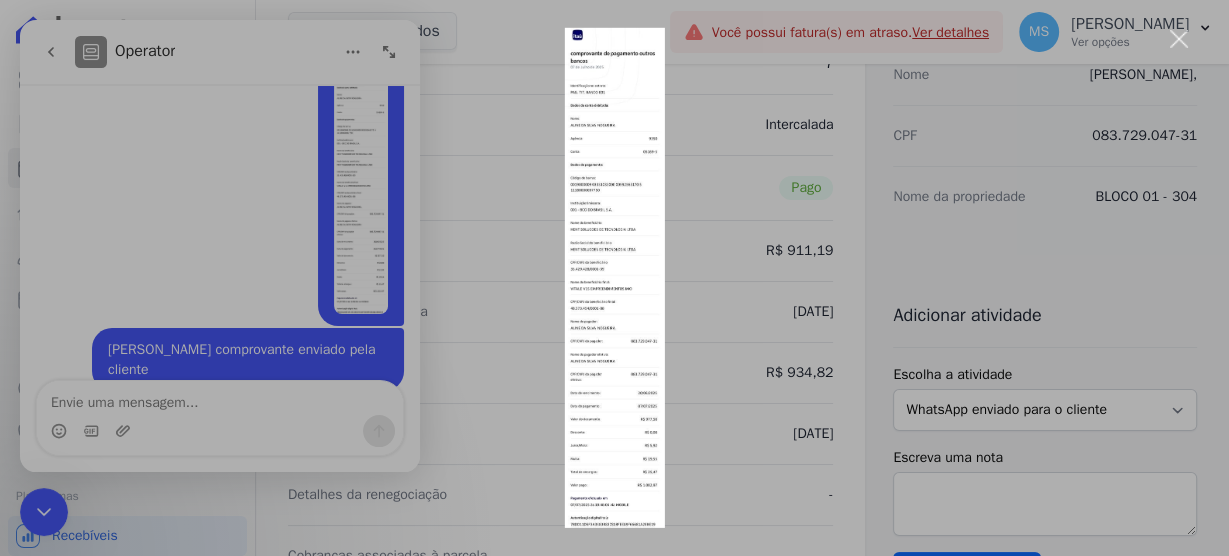 click at bounding box center [614, 278] 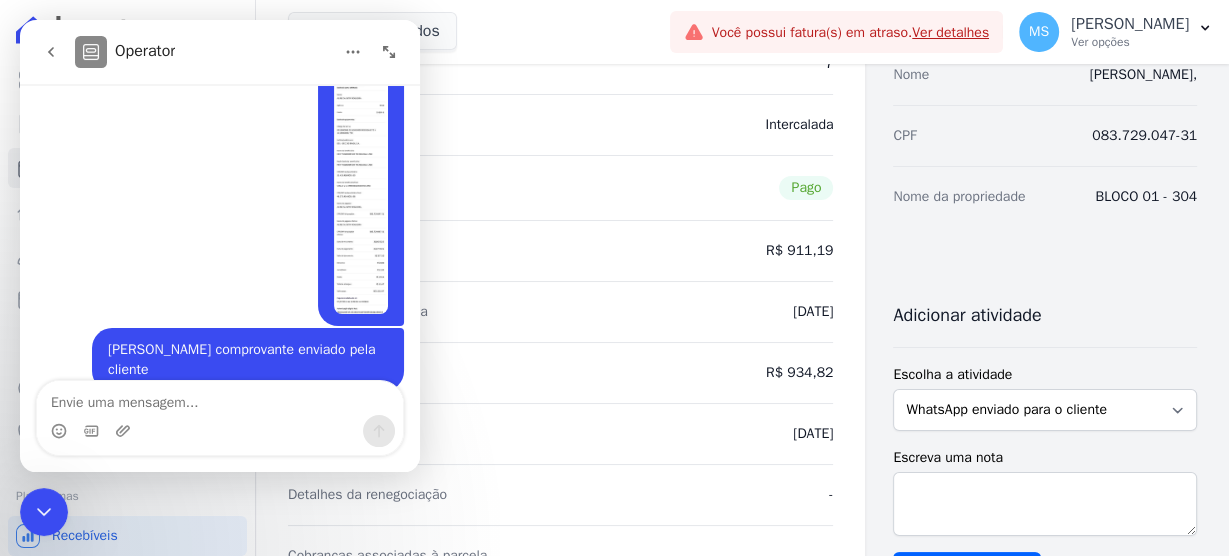 click on "[PERSON_NAME]    •   Agora" at bounding box center (361, 180) 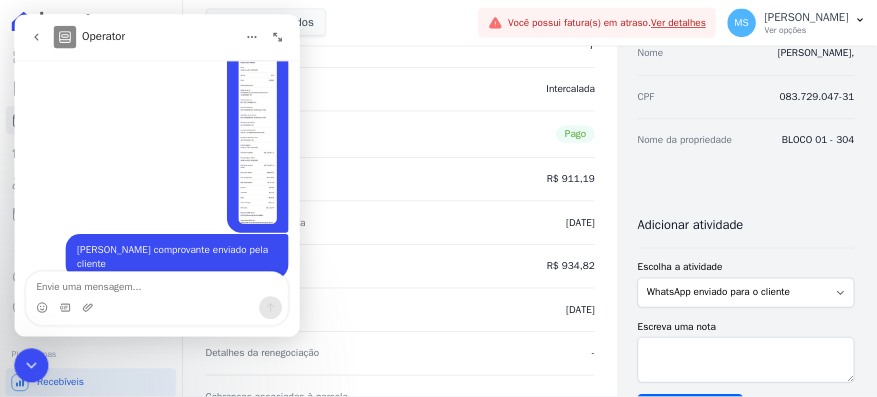 scroll, scrollTop: 0, scrollLeft: 0, axis: both 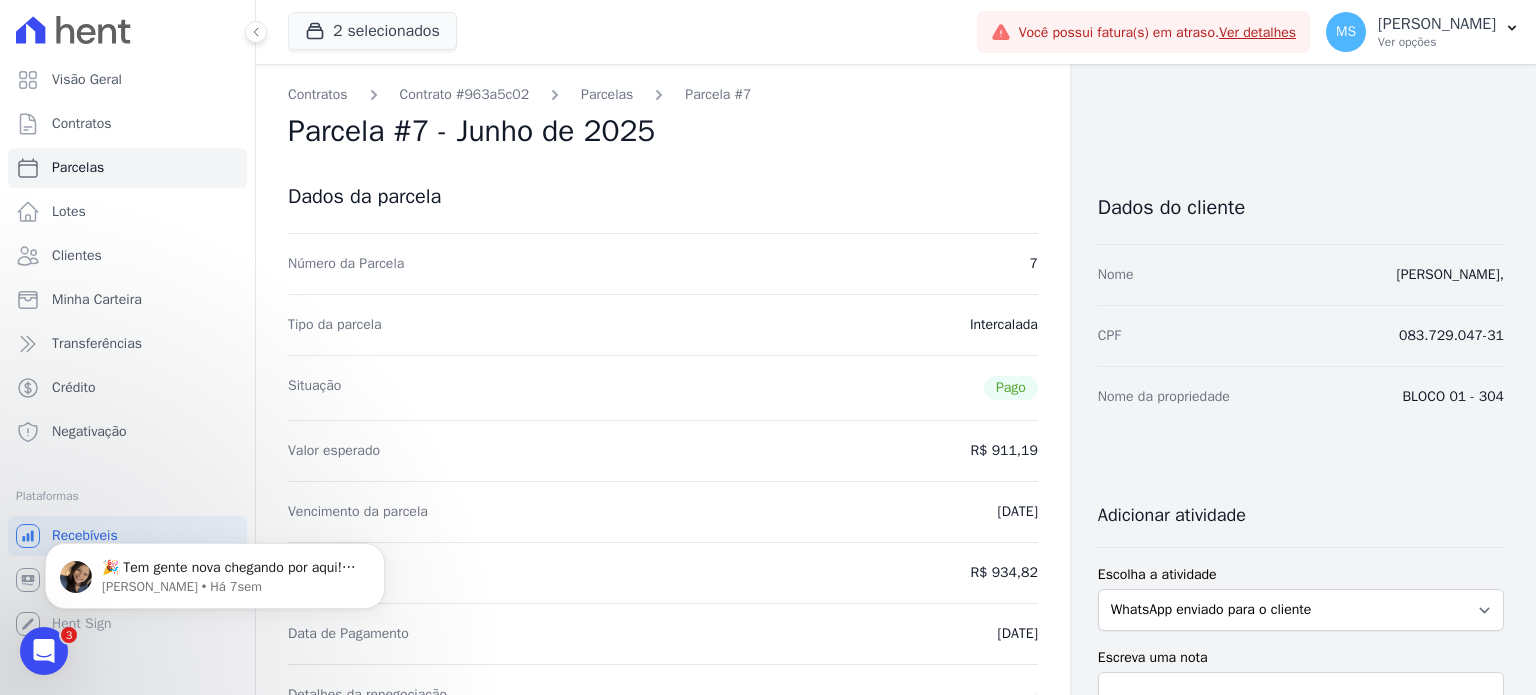 click 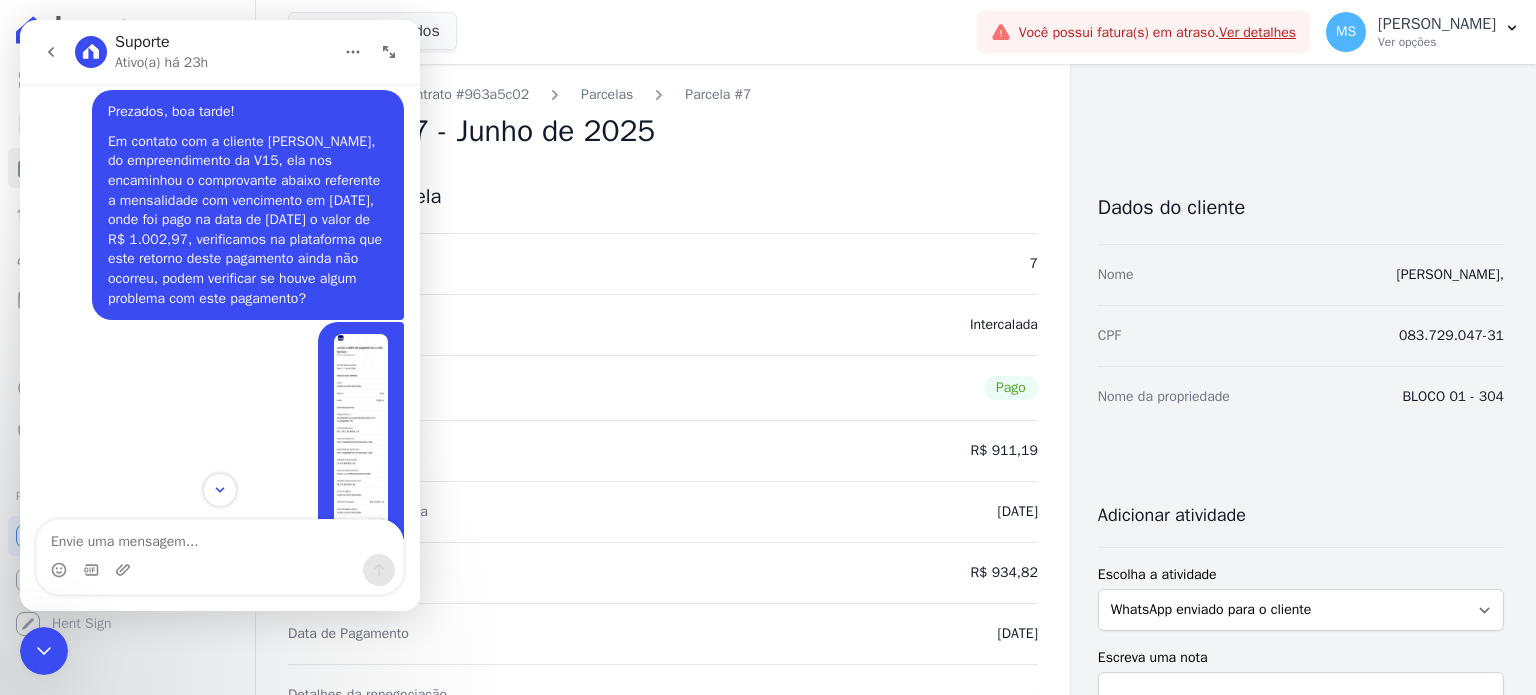 drag, startPoint x: 97, startPoint y: 131, endPoint x: 260, endPoint y: 347, distance: 270.6012 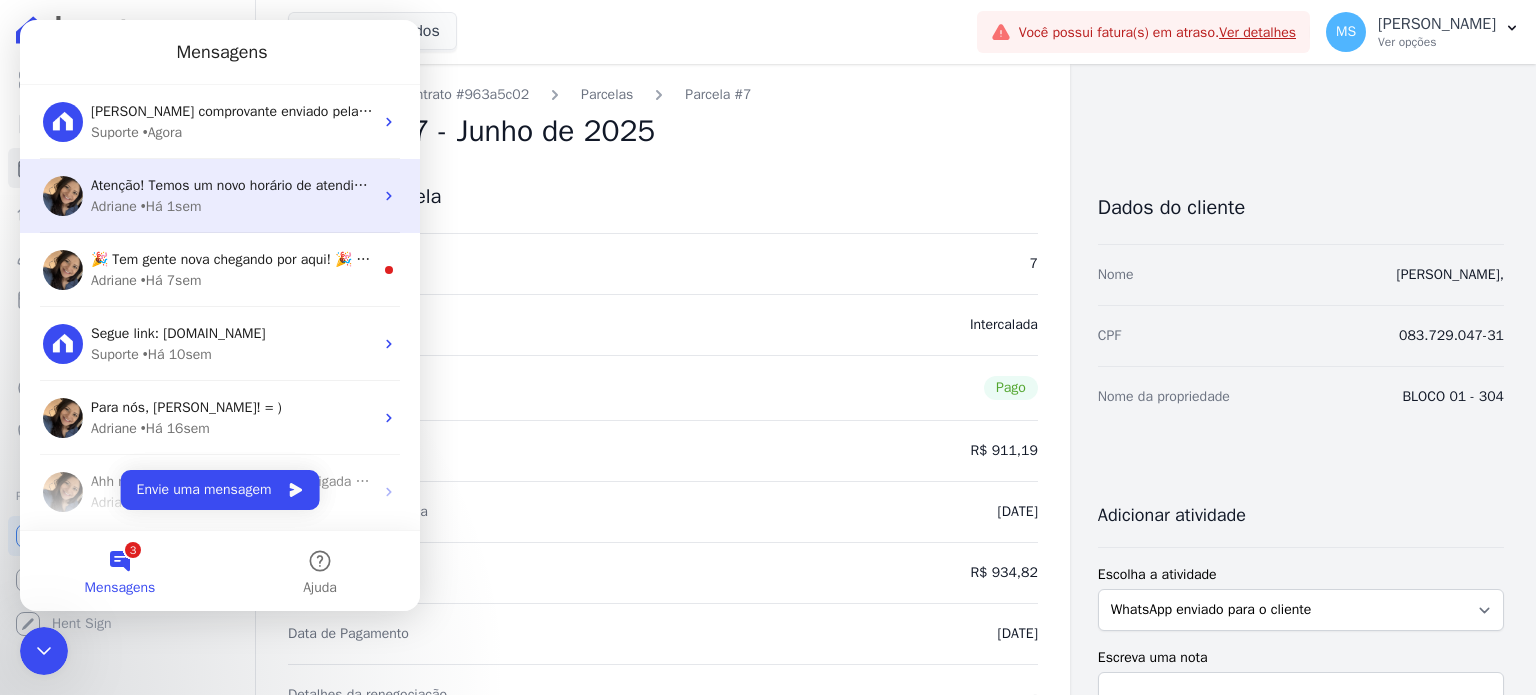click on "Atenção! Temos um novo horário de atendimento 😊   Pensando em melhorar ainda mais a comunicação com os nossos clientes, ajustamos nosso horário de atendimento.   🕘Das 8h às 17h30, de segunda a sexta-feira (Pausa para o almoço: das 12h às 13h30)   Estaremos por aqui com o mesmo compromisso de sempre: atender com agilidade e atenção nas tratativas!   Qualquer dúvida, é só chamar. 💬 ​" at bounding box center (1338, 185) 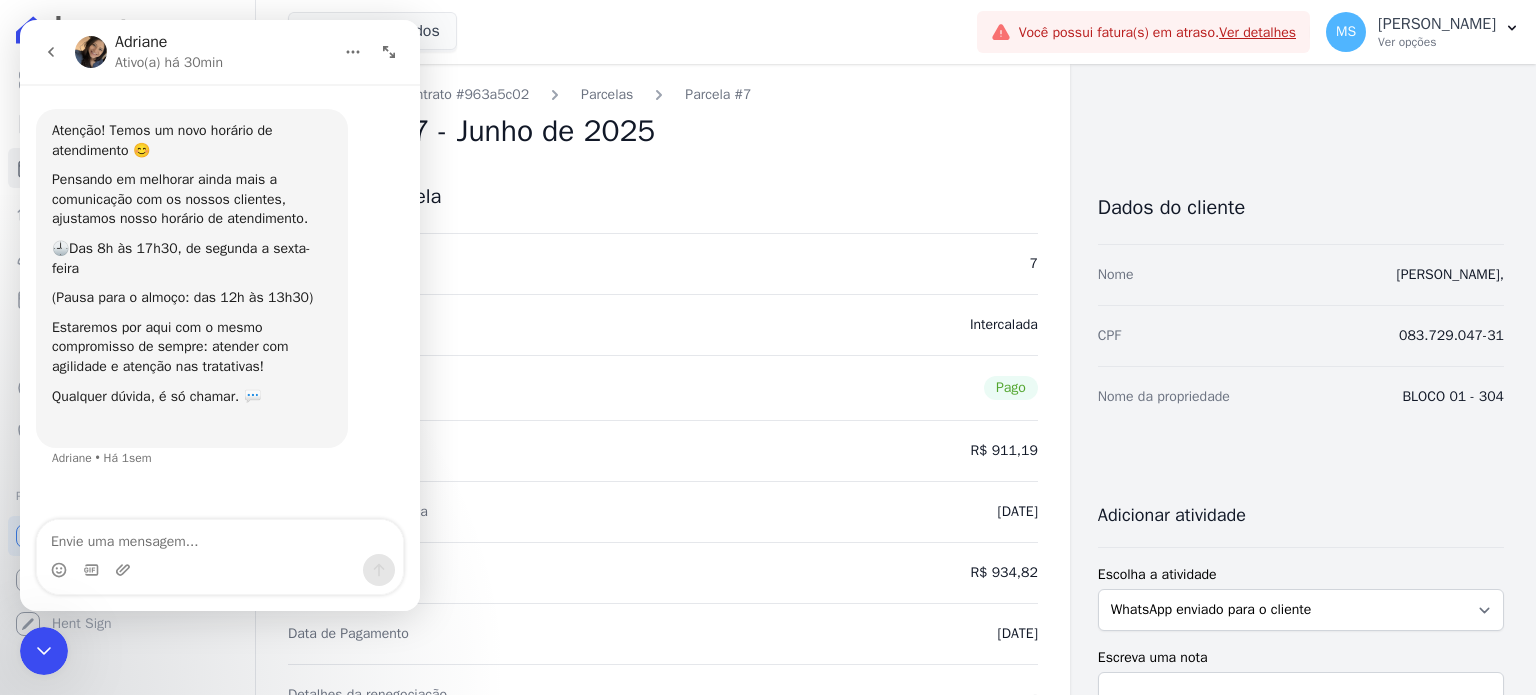 click at bounding box center (220, 537) 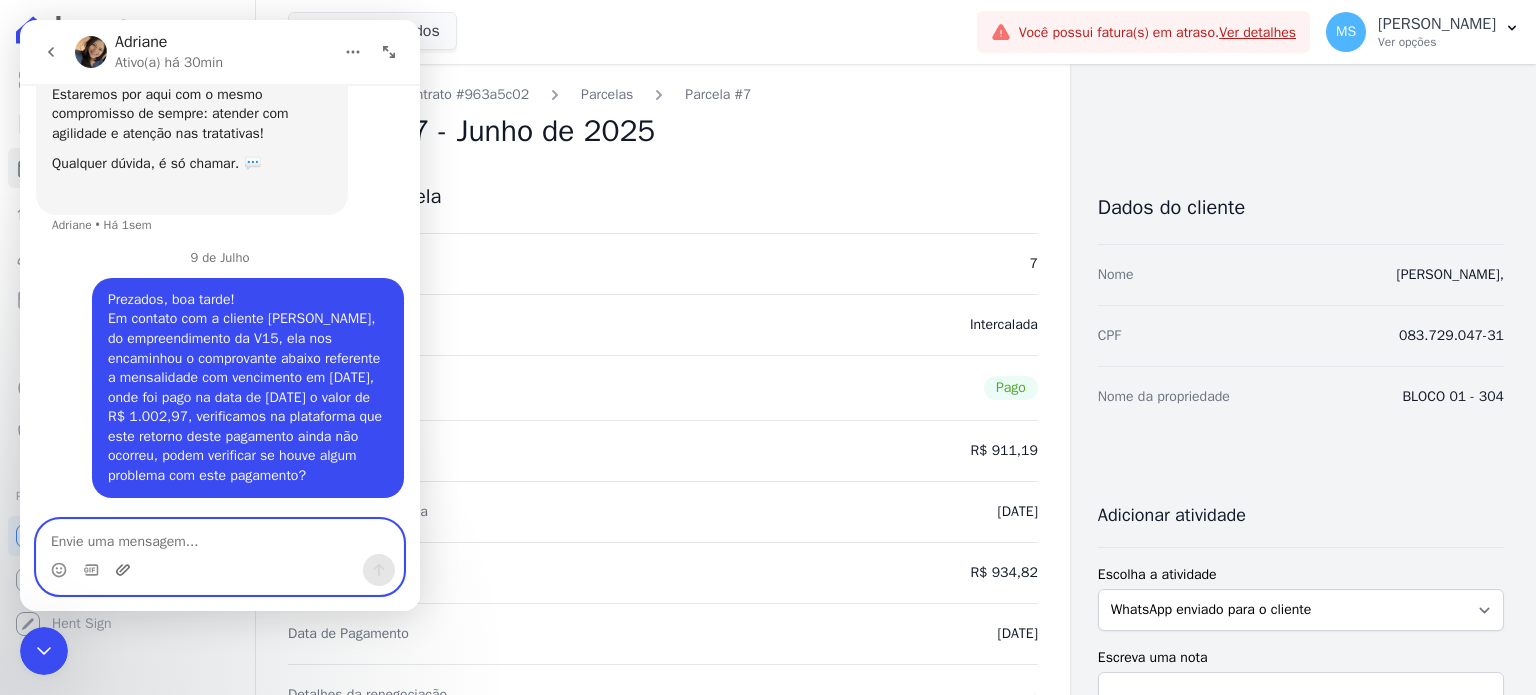 click 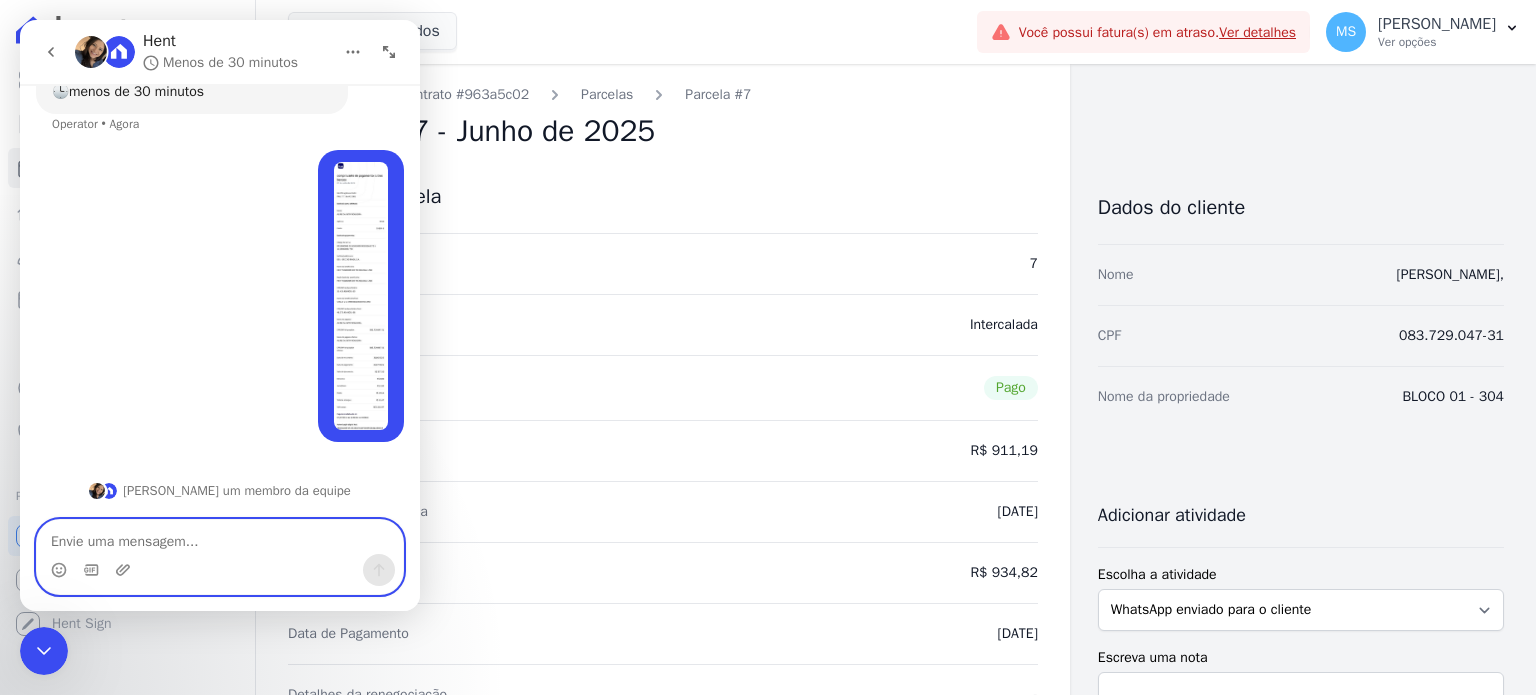 click at bounding box center [220, 537] 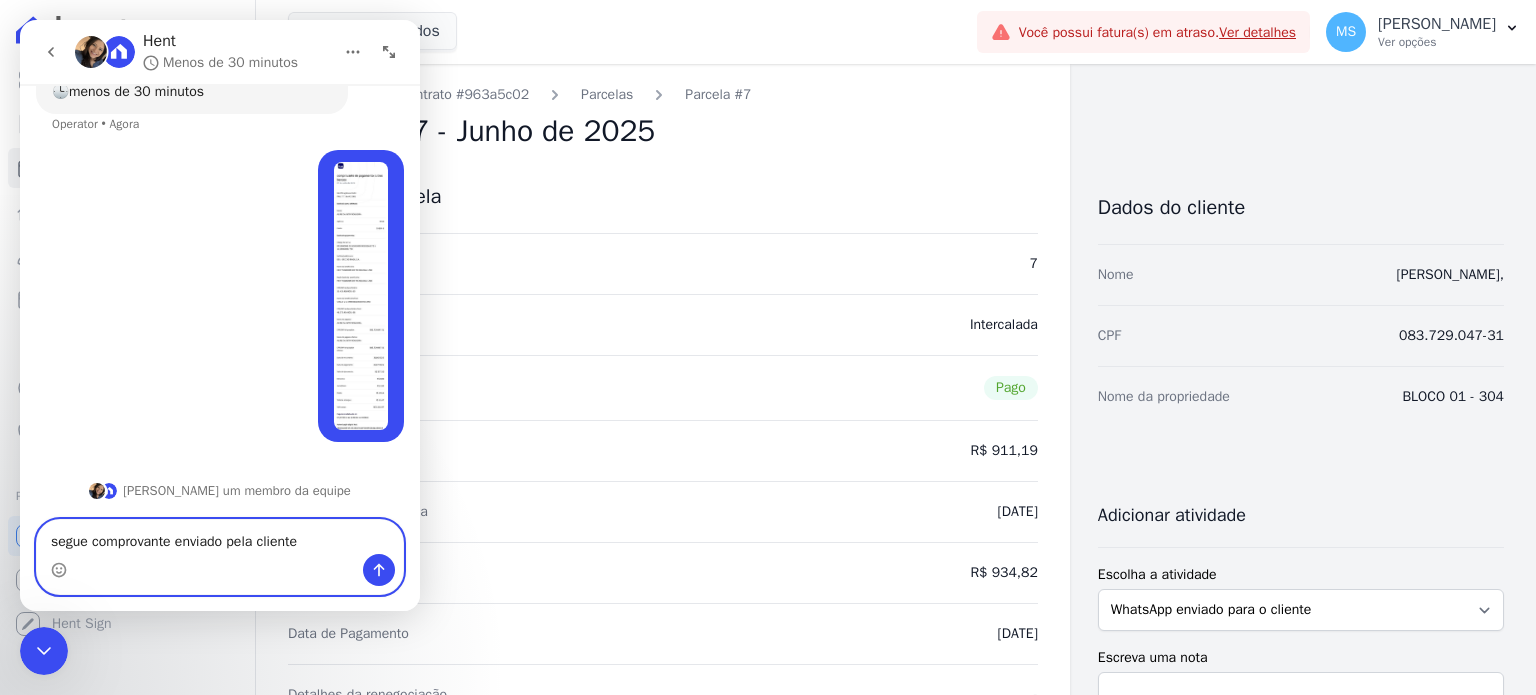 type on "segue comprovante enviado pela cliente." 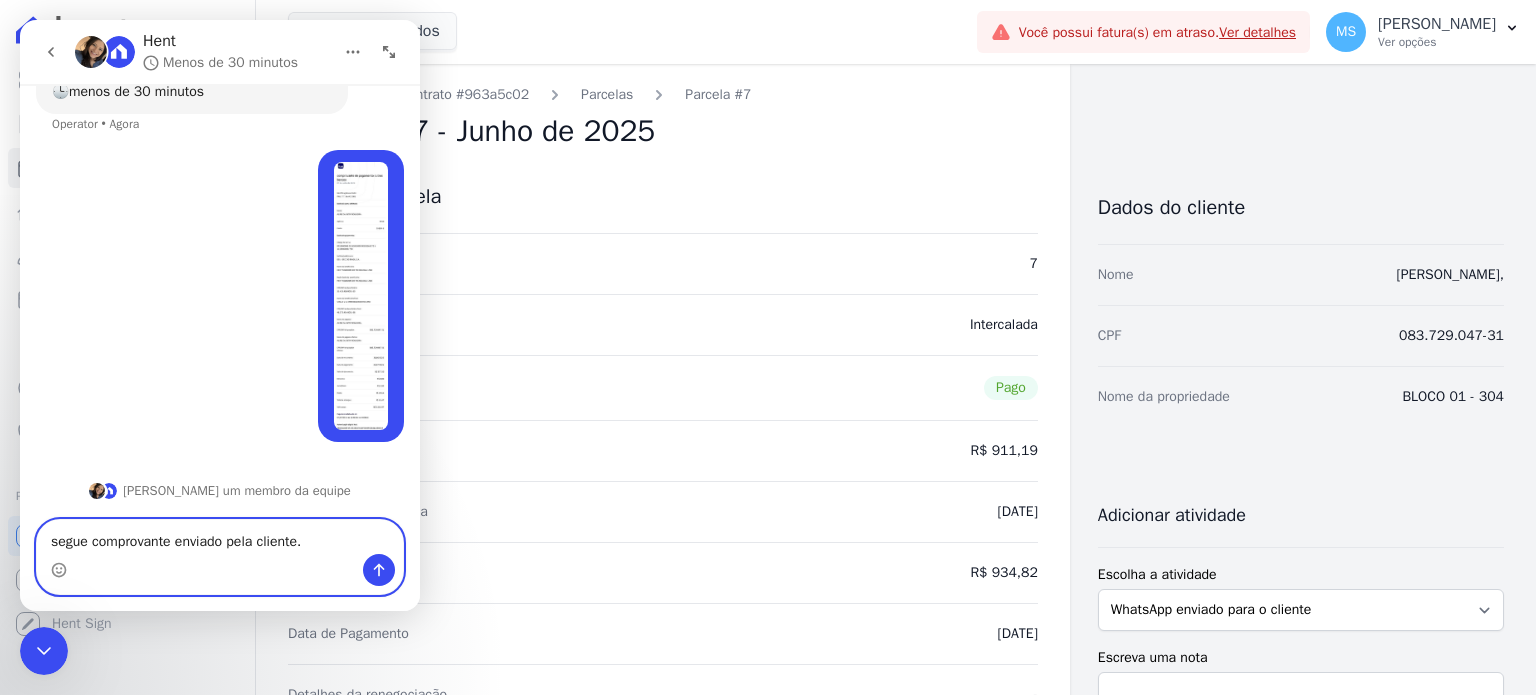 type 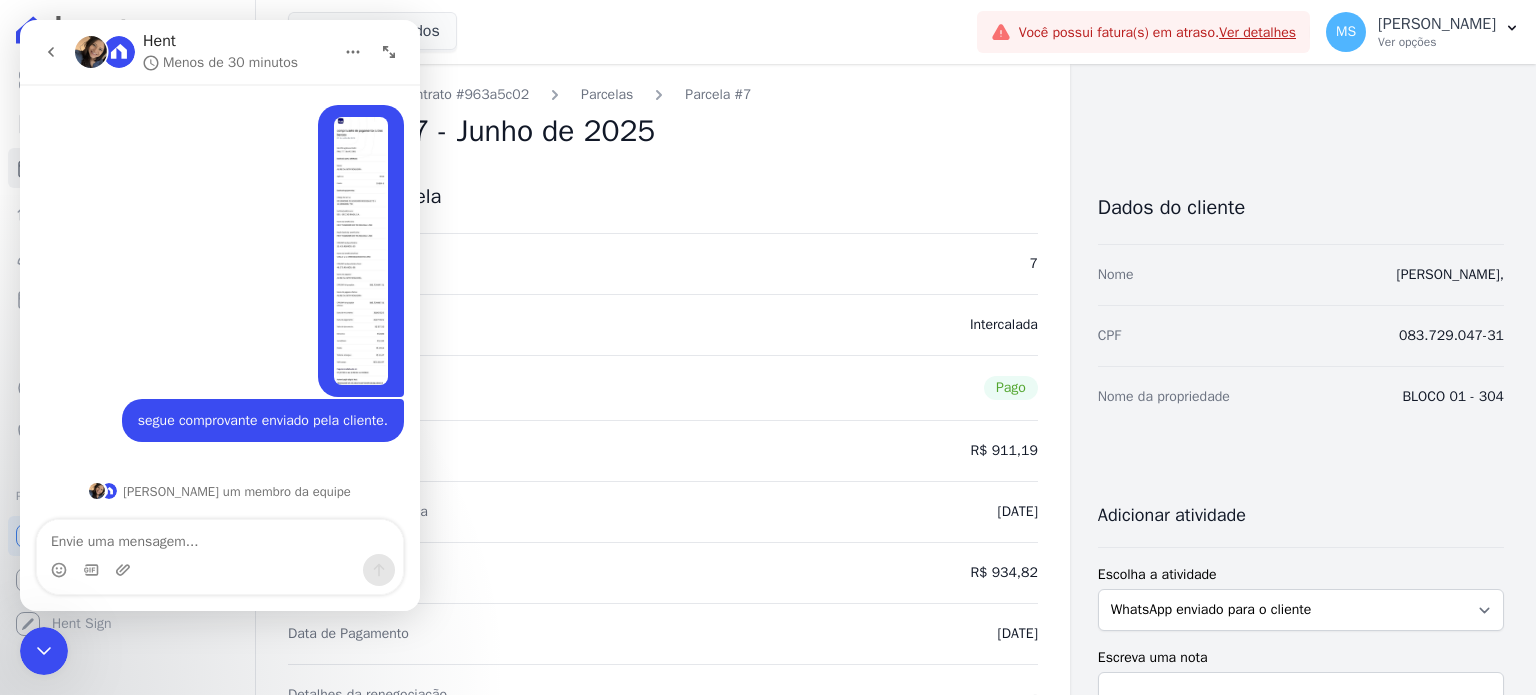 click on "Visão Geral
Contratos
[GEOGRAPHIC_DATA]
Lotes
Clientes
Minha Carteira
Transferências
Crédito
Negativação" at bounding box center (127, 347) 